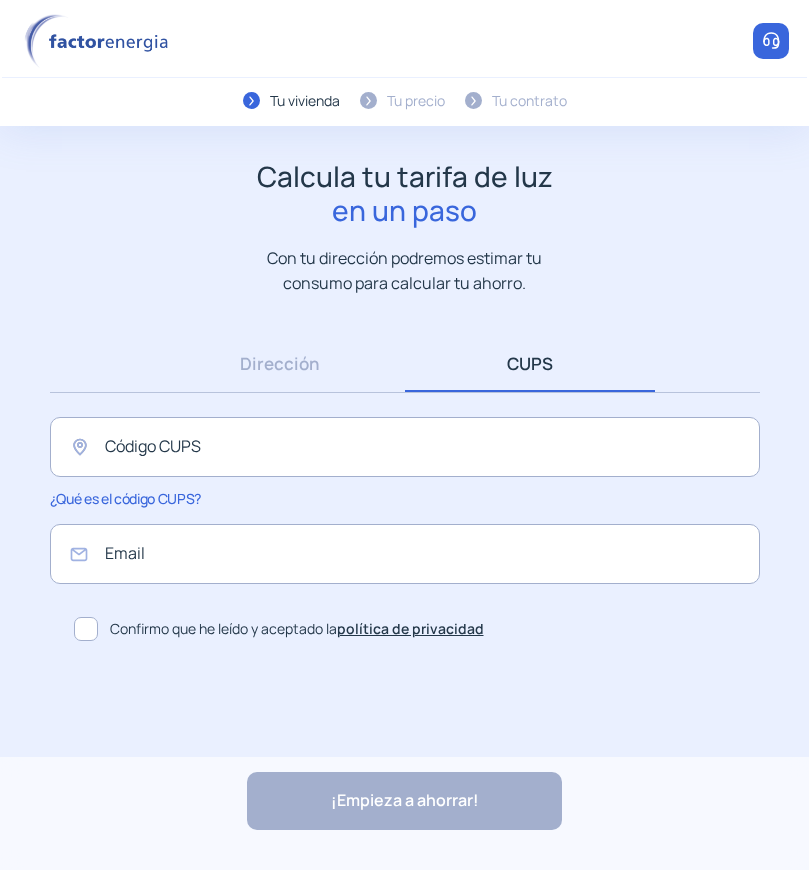 scroll, scrollTop: 0, scrollLeft: 0, axis: both 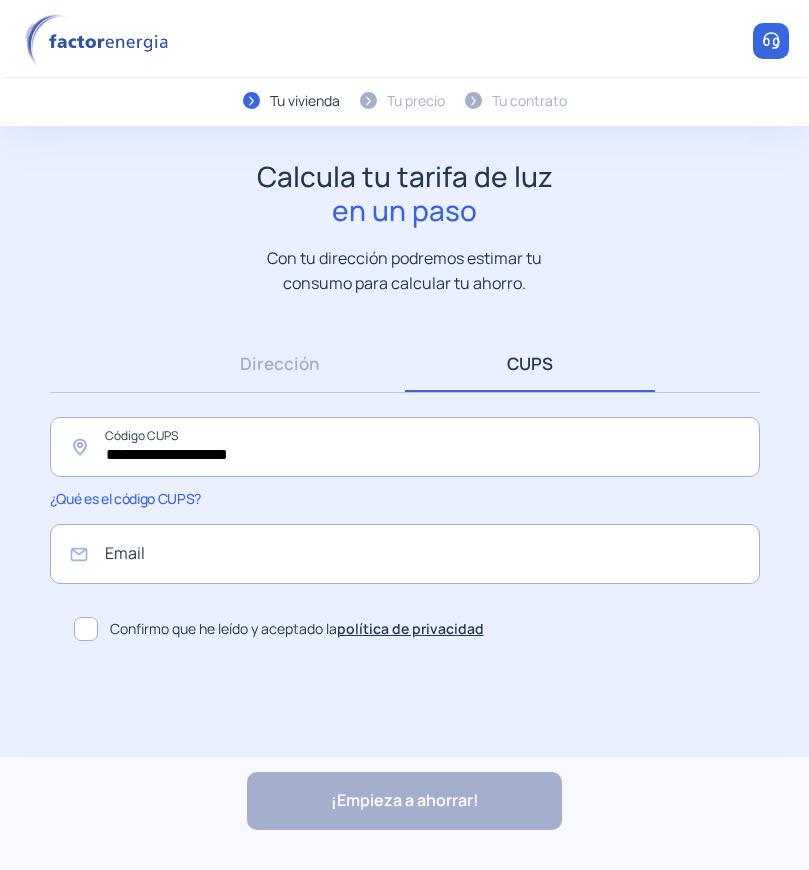 type on "**********" 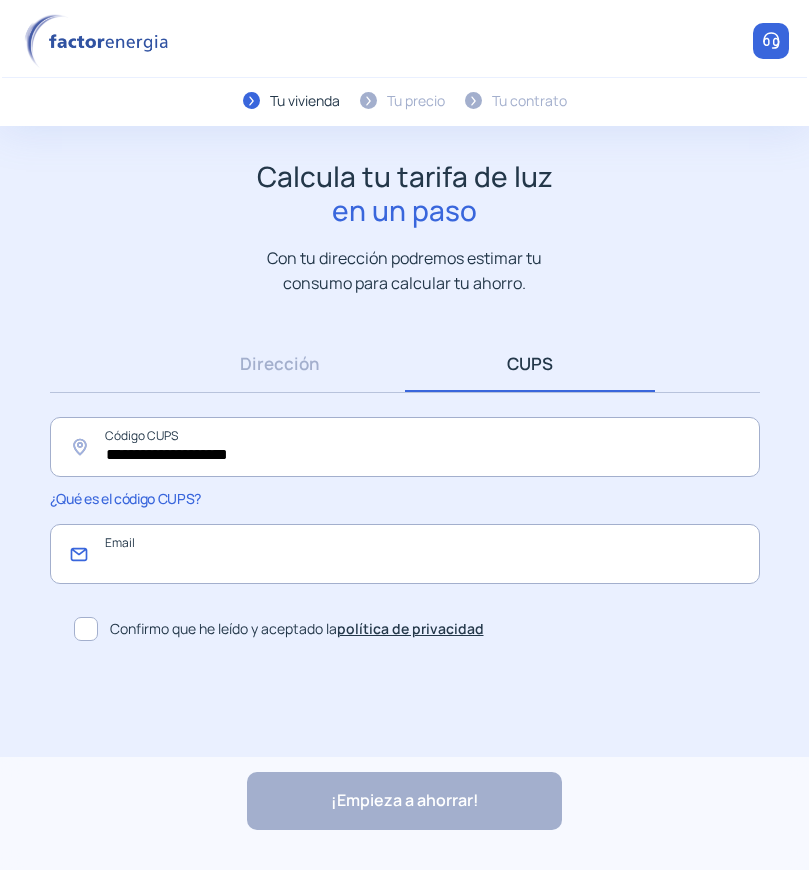 click 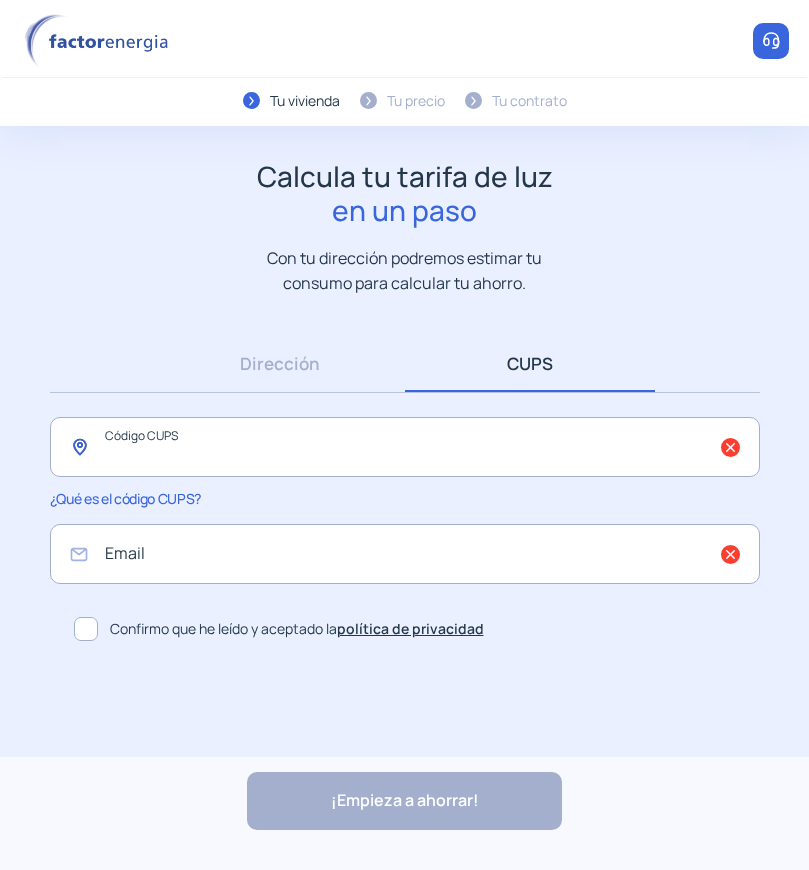 type 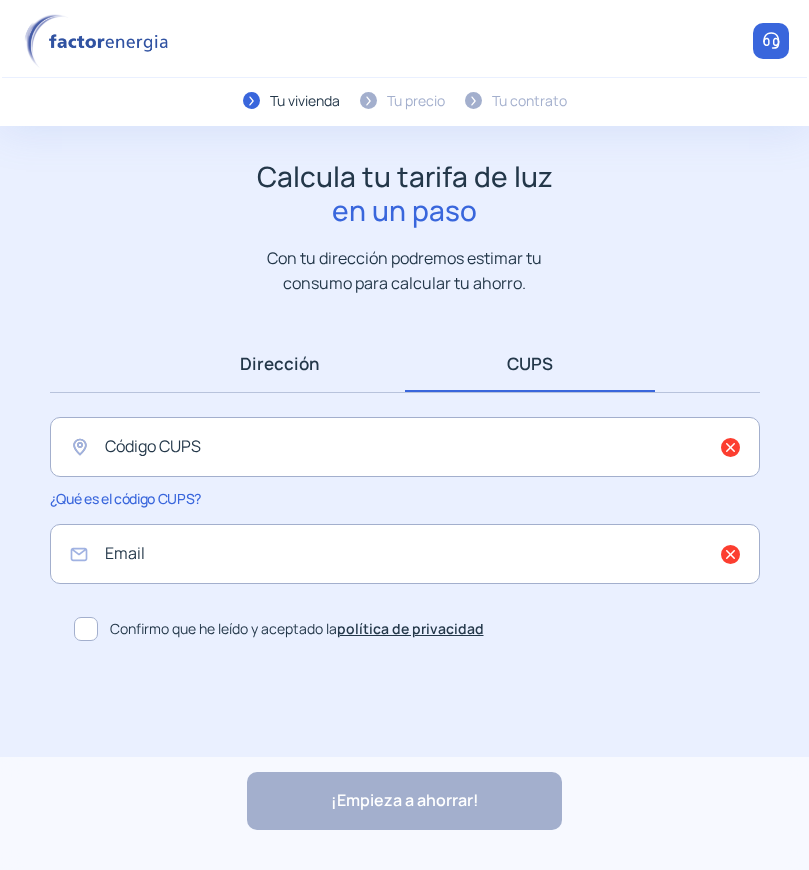 click on "Dirección" at bounding box center [280, 363] 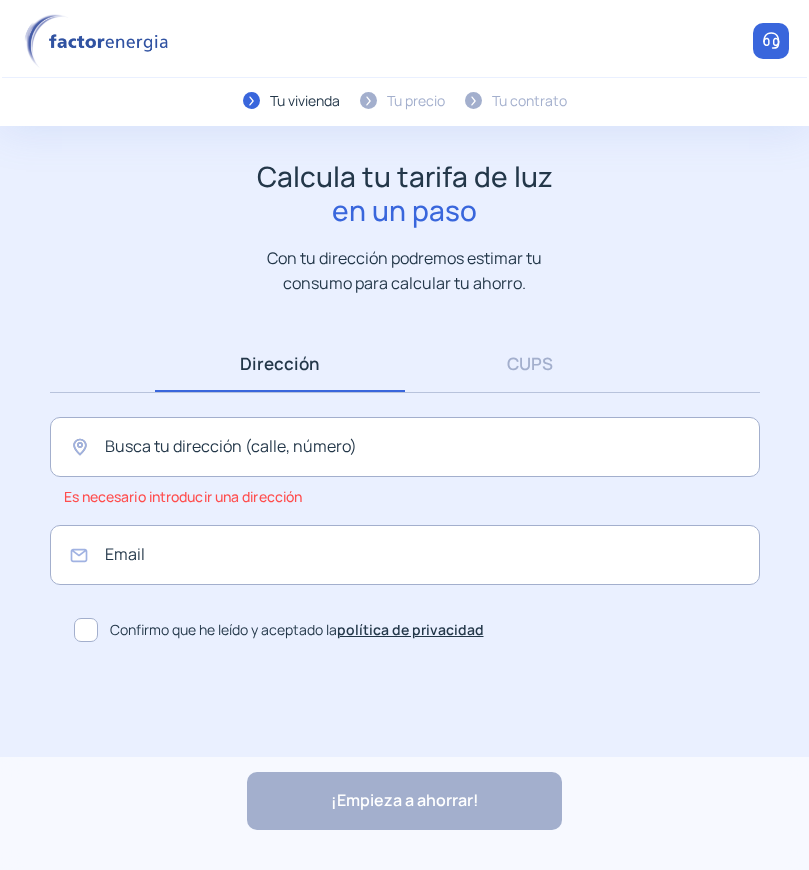 click on "Es necesario introducir una dirección" 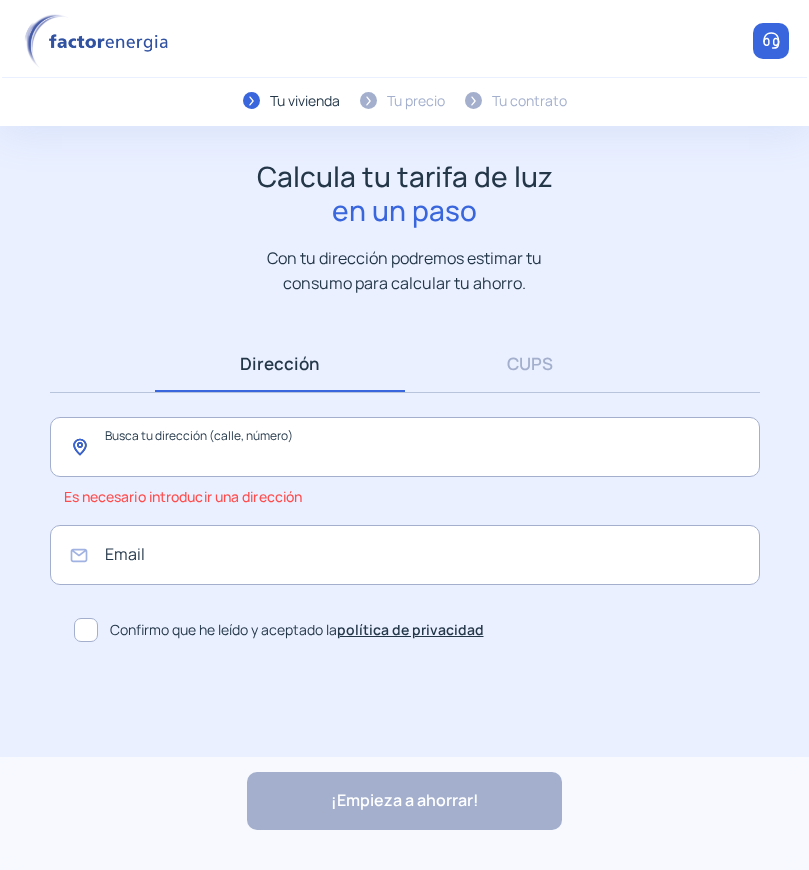 click 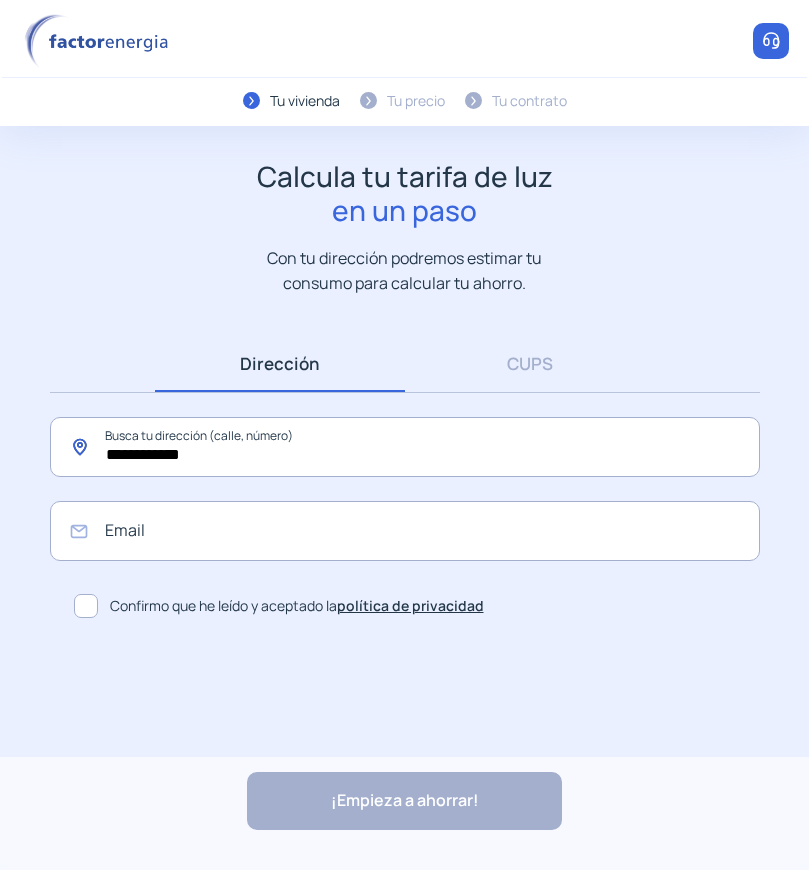 type on "**********" 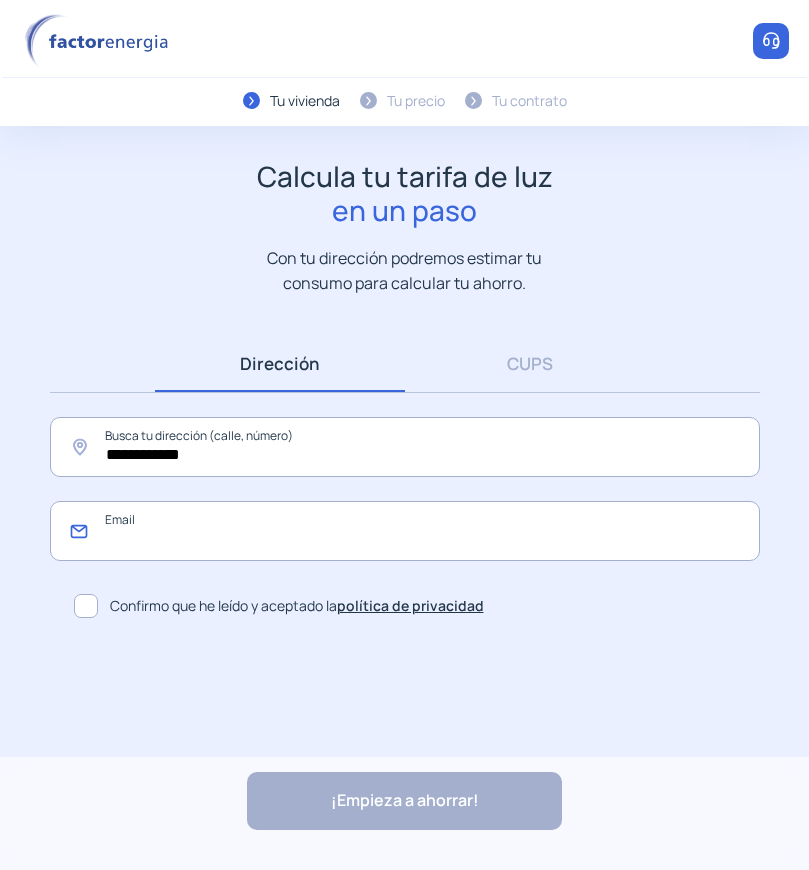 click 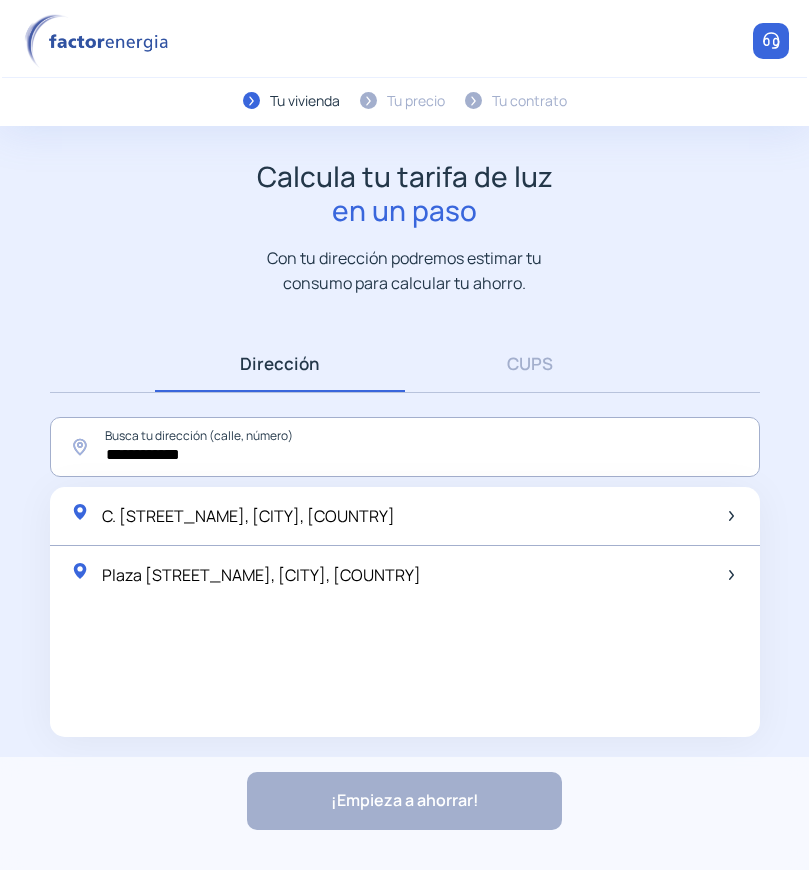 type on "*******" 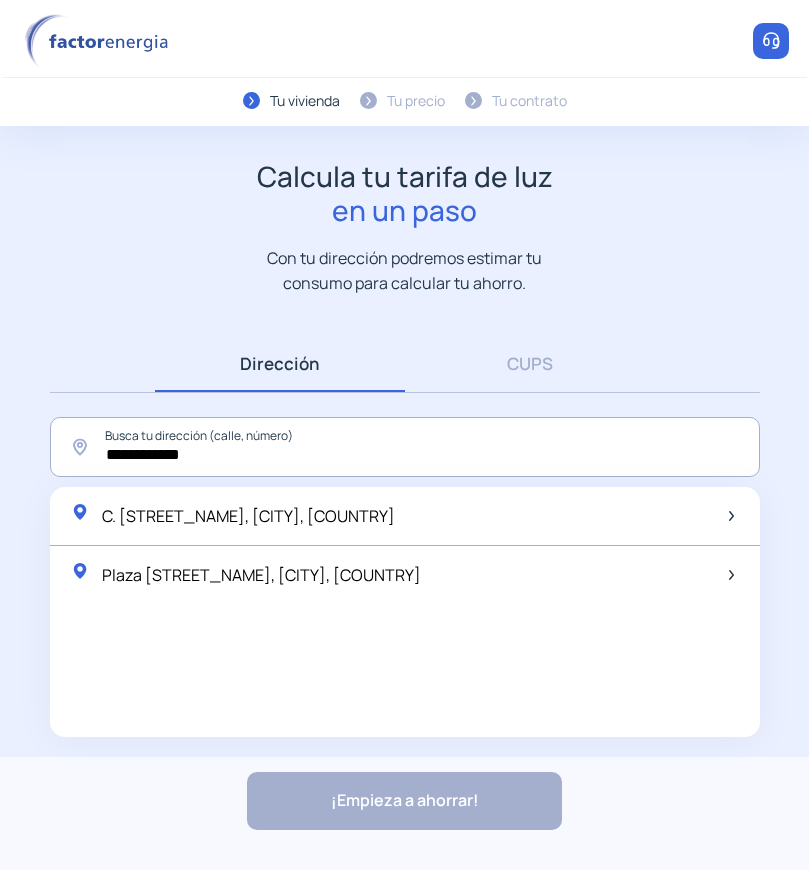 click on "**********" 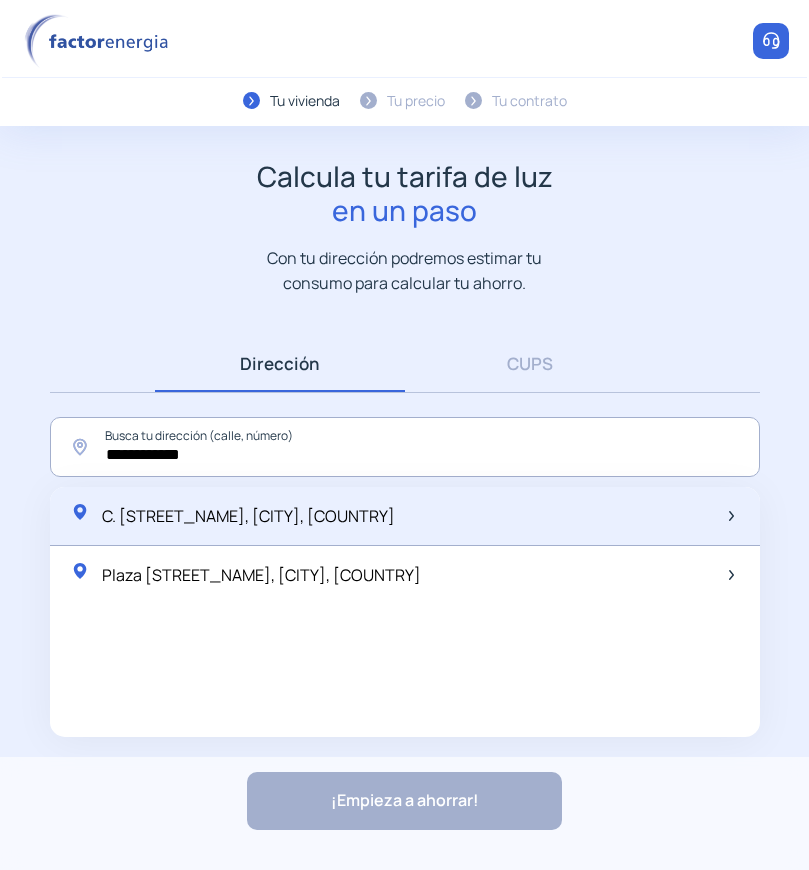 click on "C. [STREET_NAME], [CITY], [COUNTRY]" 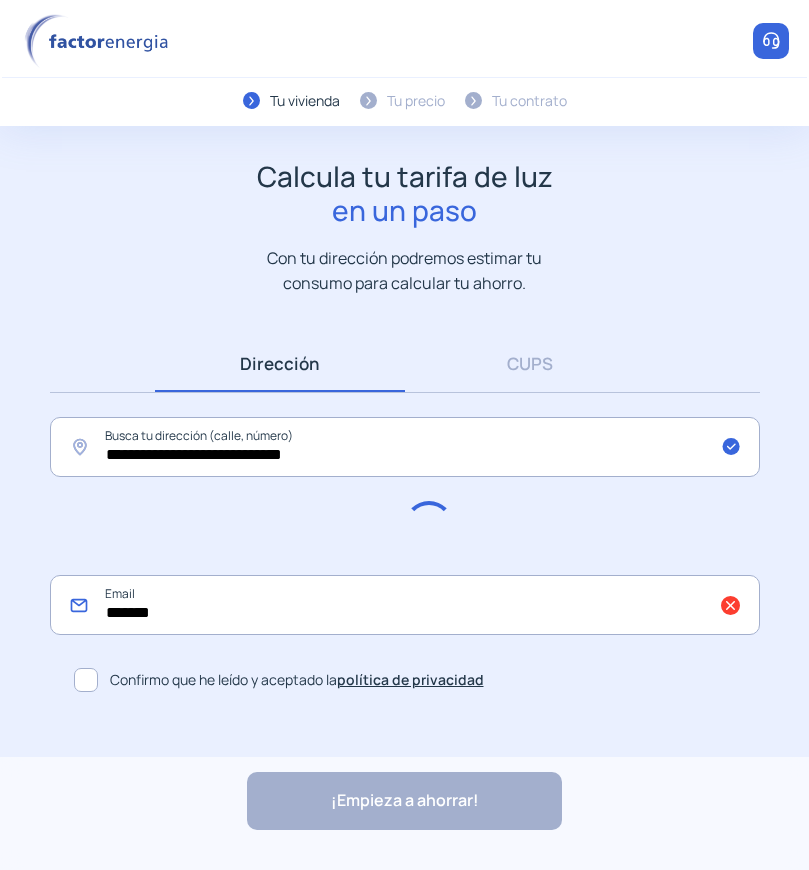 click on "*******" 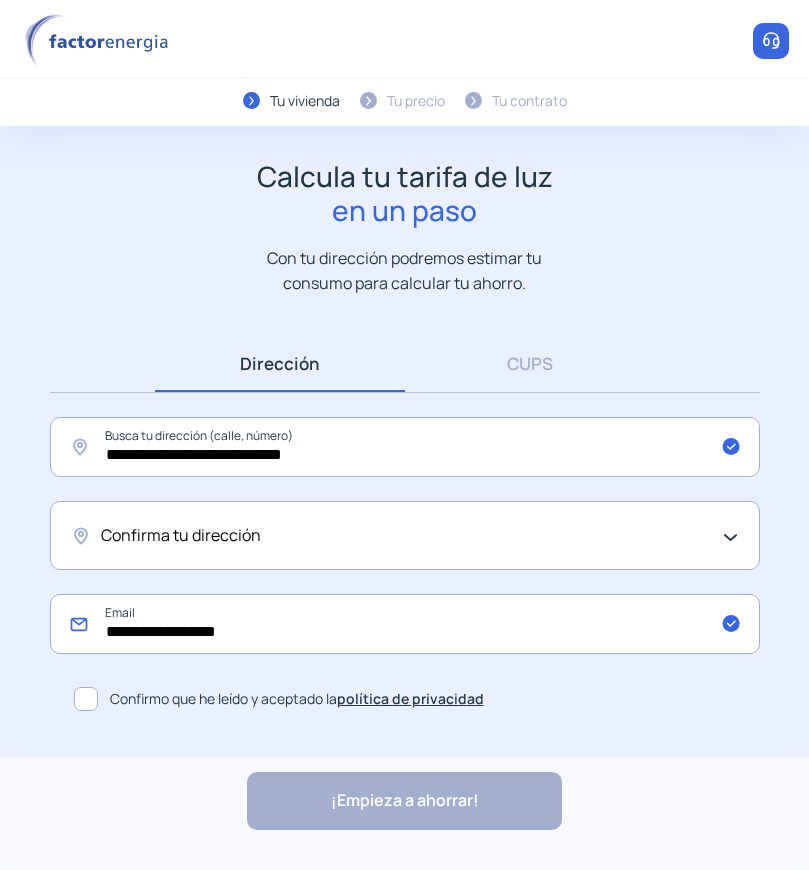 type on "**********" 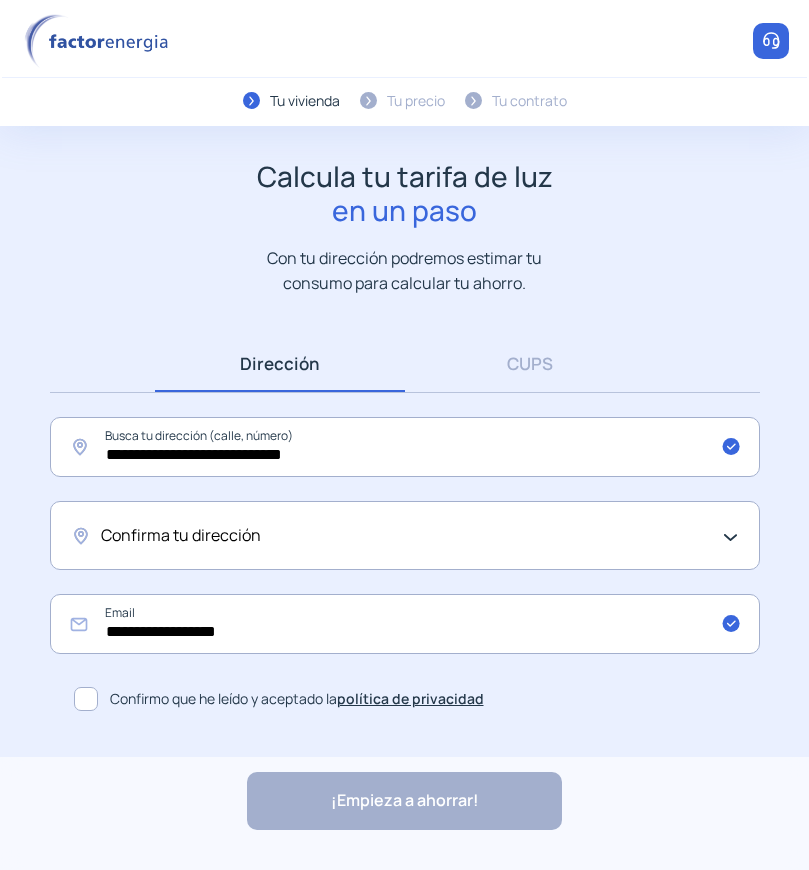 click on "Confirma tu dirección" 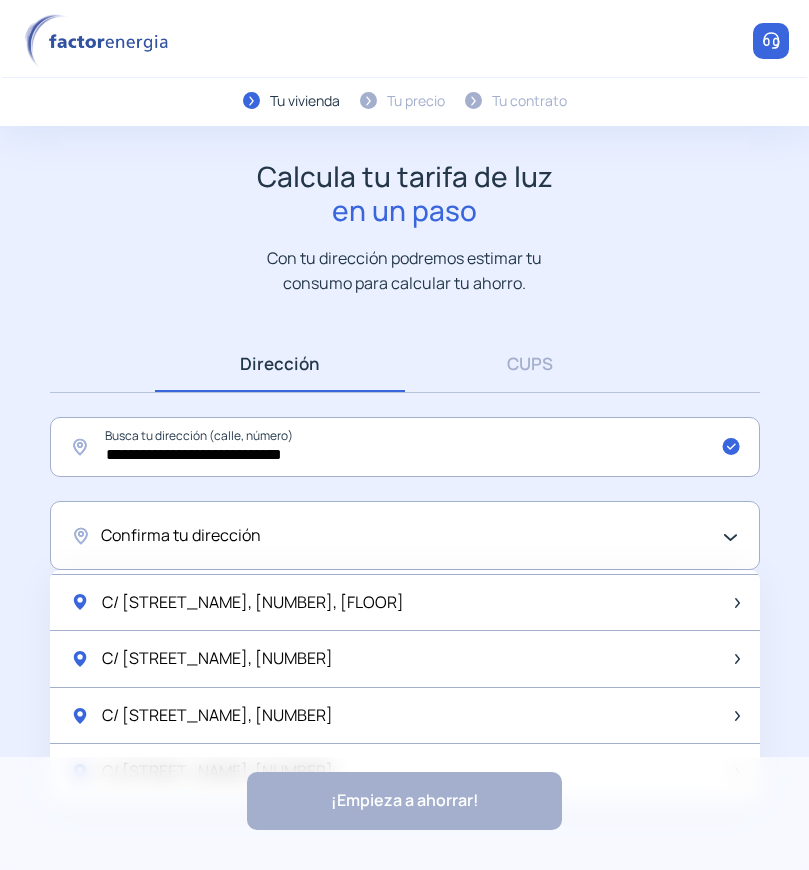 scroll, scrollTop: 100, scrollLeft: 0, axis: vertical 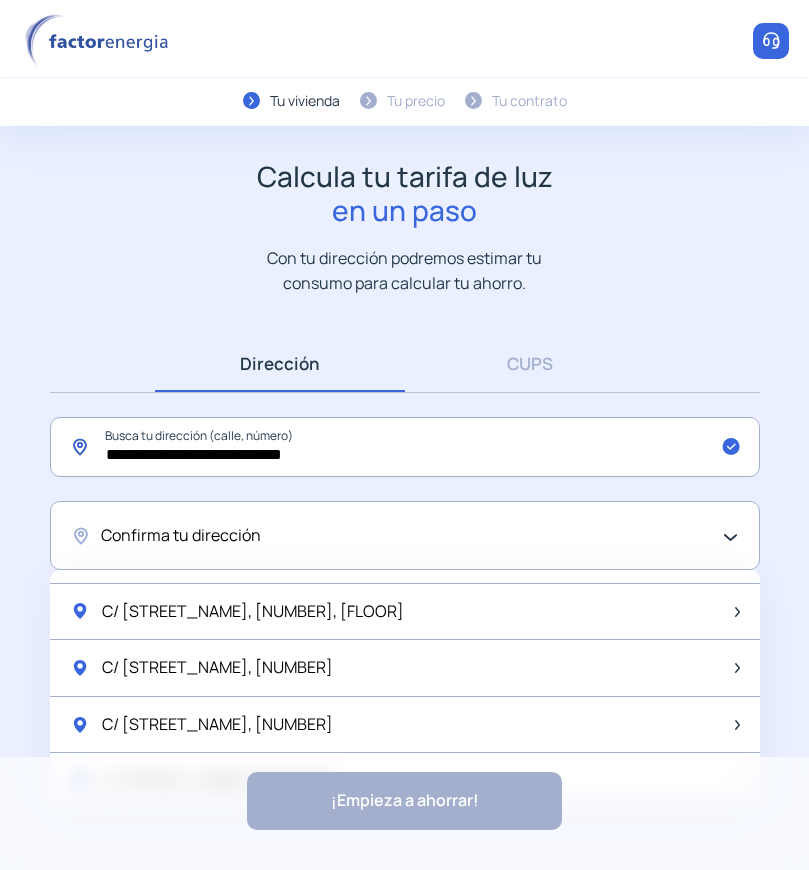 drag, startPoint x: 384, startPoint y: 462, endPoint x: 261, endPoint y: 464, distance: 123.01626 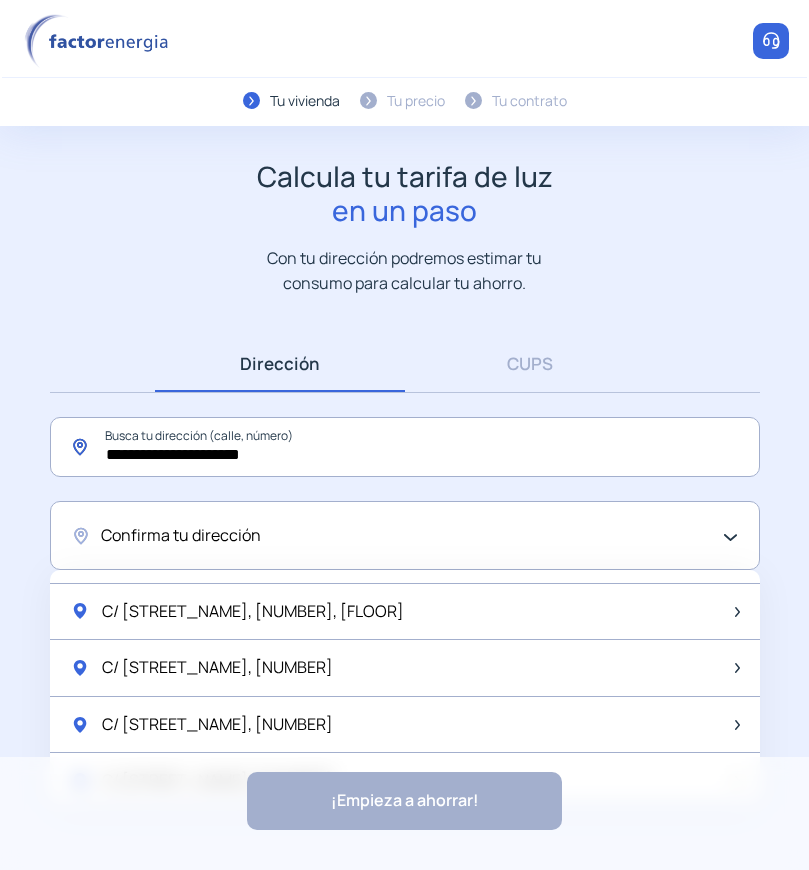 paste on "******" 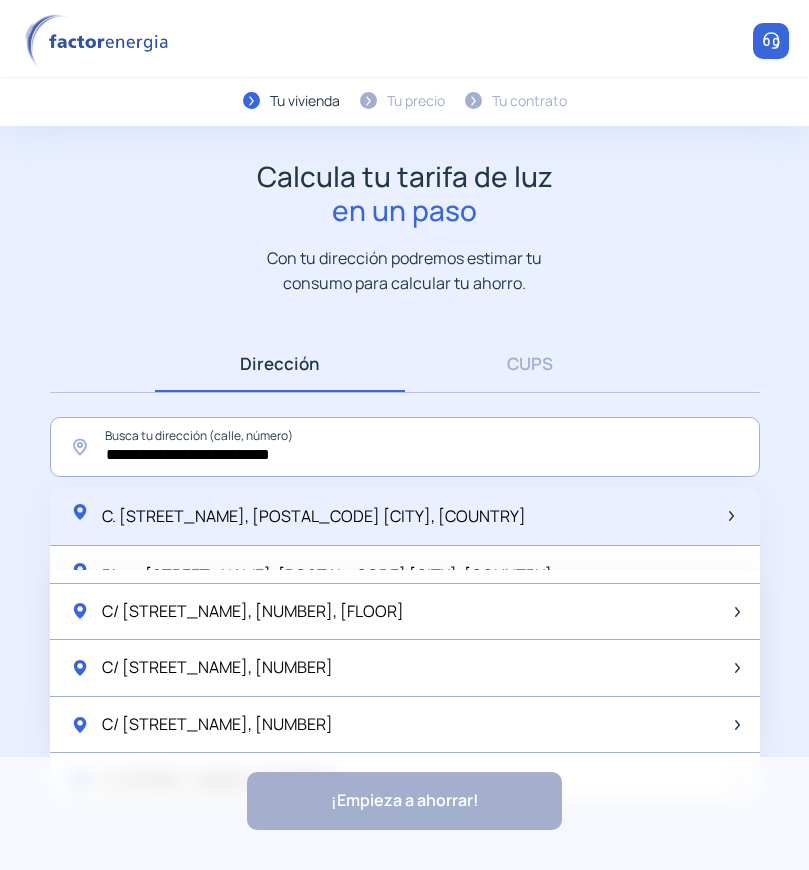 click on "C. [STREET_NAME], [POSTAL_CODE] [CITY], [COUNTRY]" 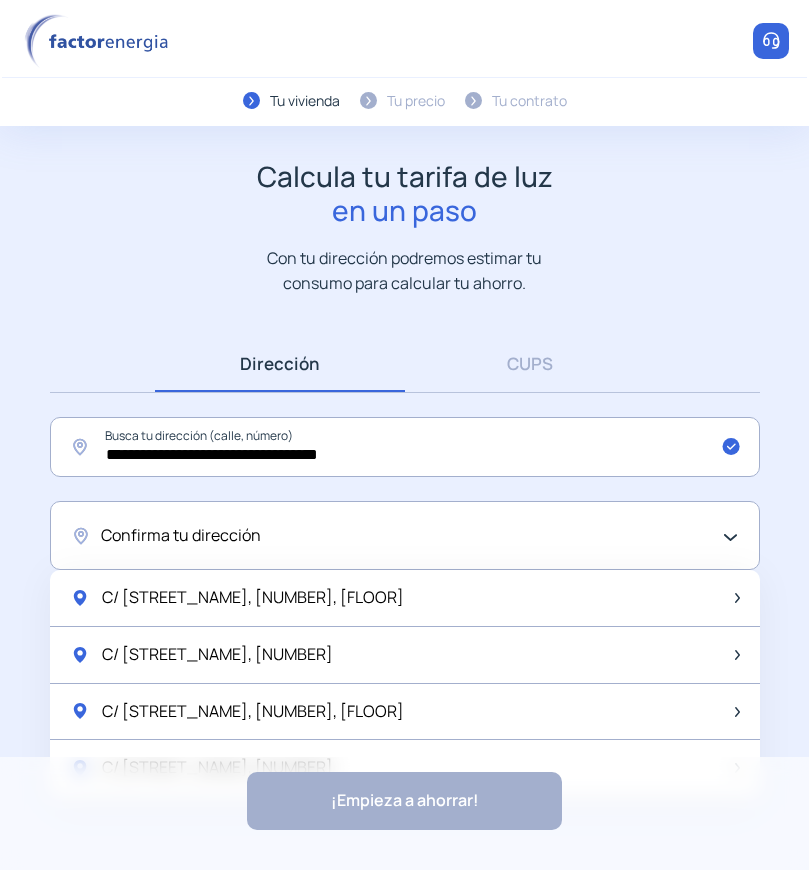 click on "Confirma tu dirección" 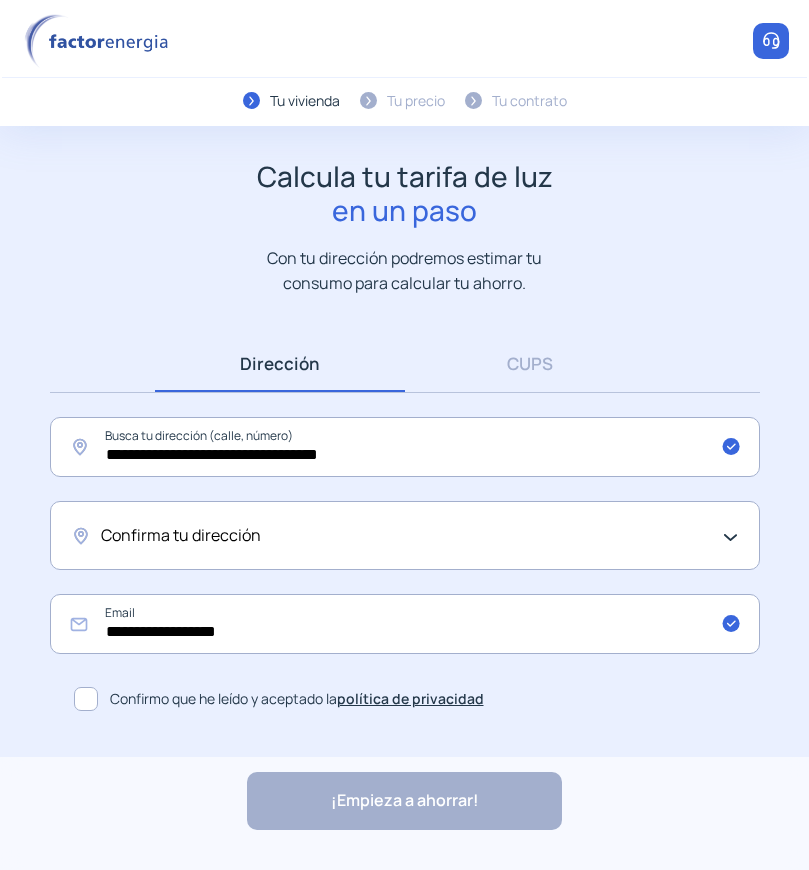 click on "Confirma tu dirección" 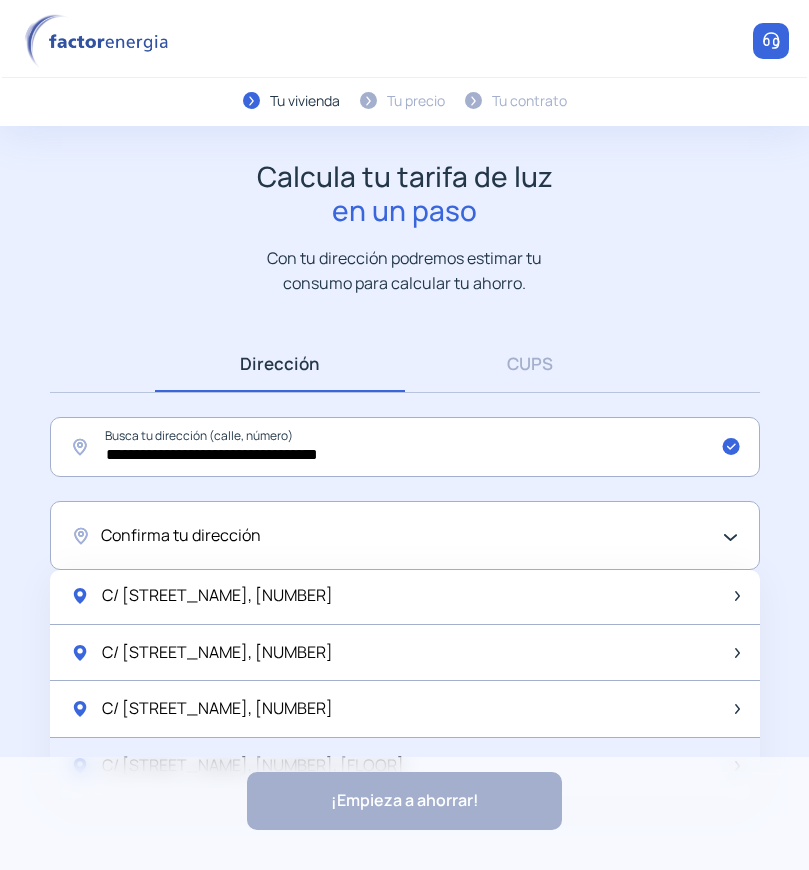 scroll, scrollTop: 0, scrollLeft: 0, axis: both 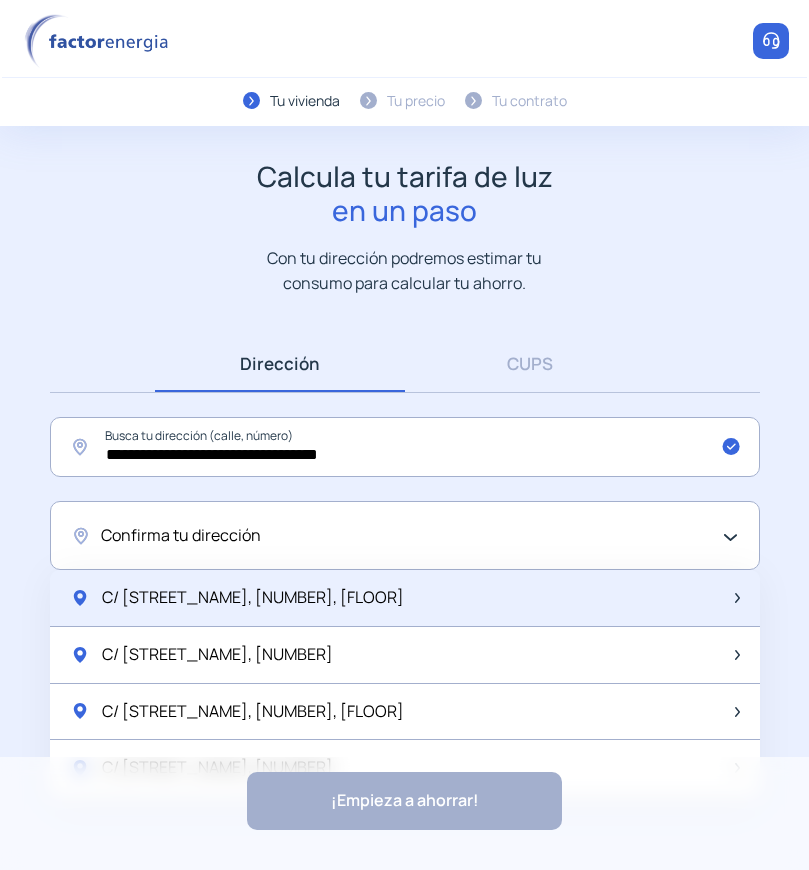 click on "C/ [STREET_NAME], [NUMBER], [FLOOR]" 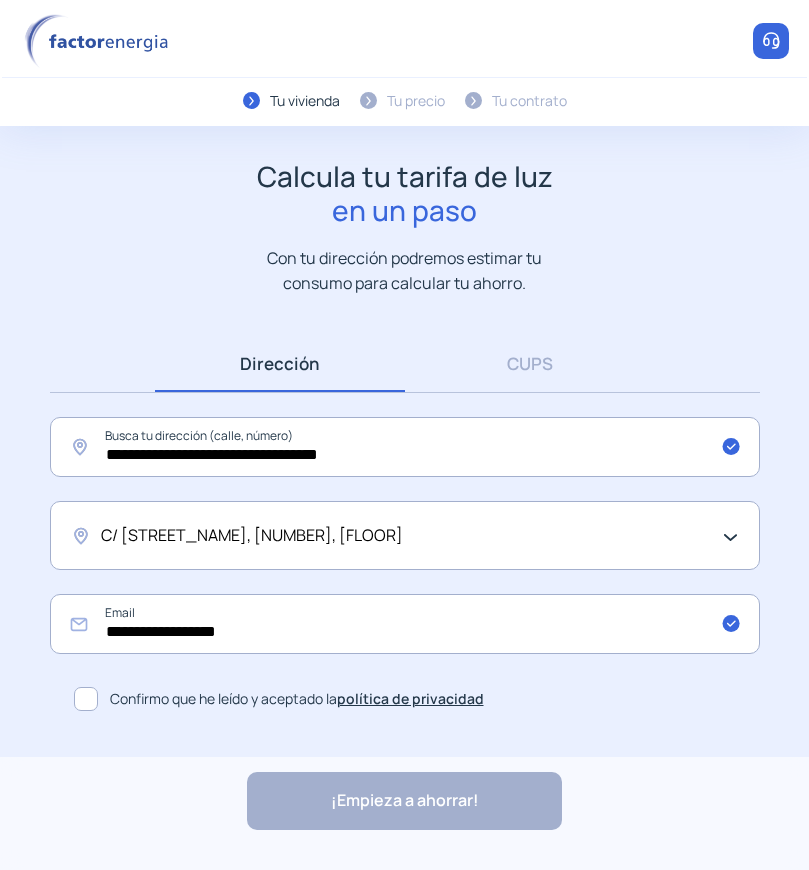 click on "Confirmo que he leído y aceptado la  política de privacidad" 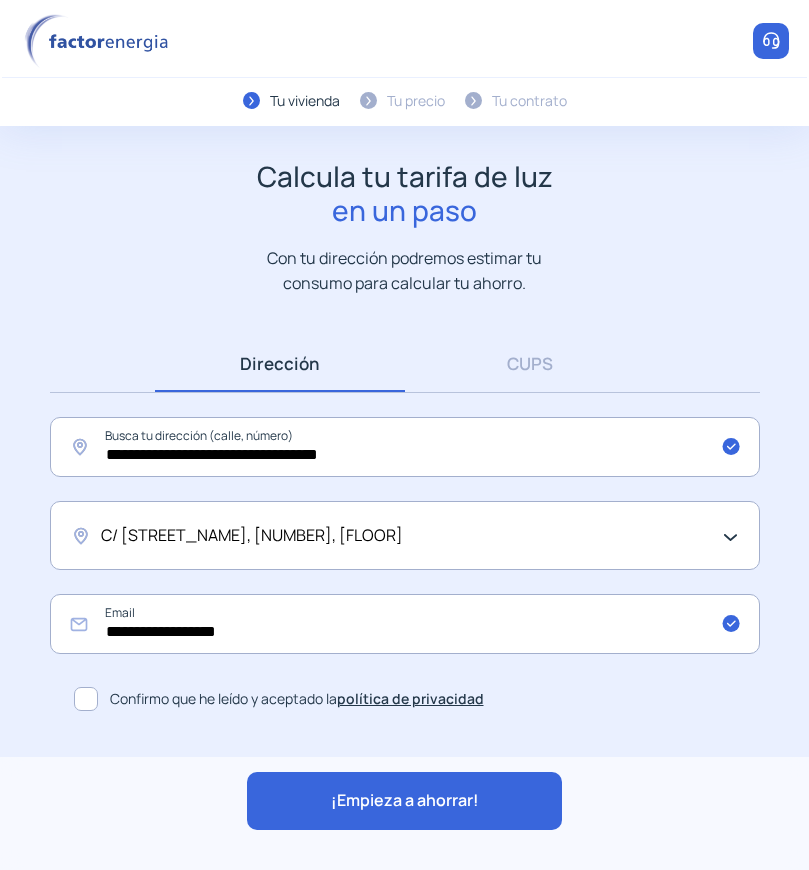 click on "¡Empieza a ahorrar!" 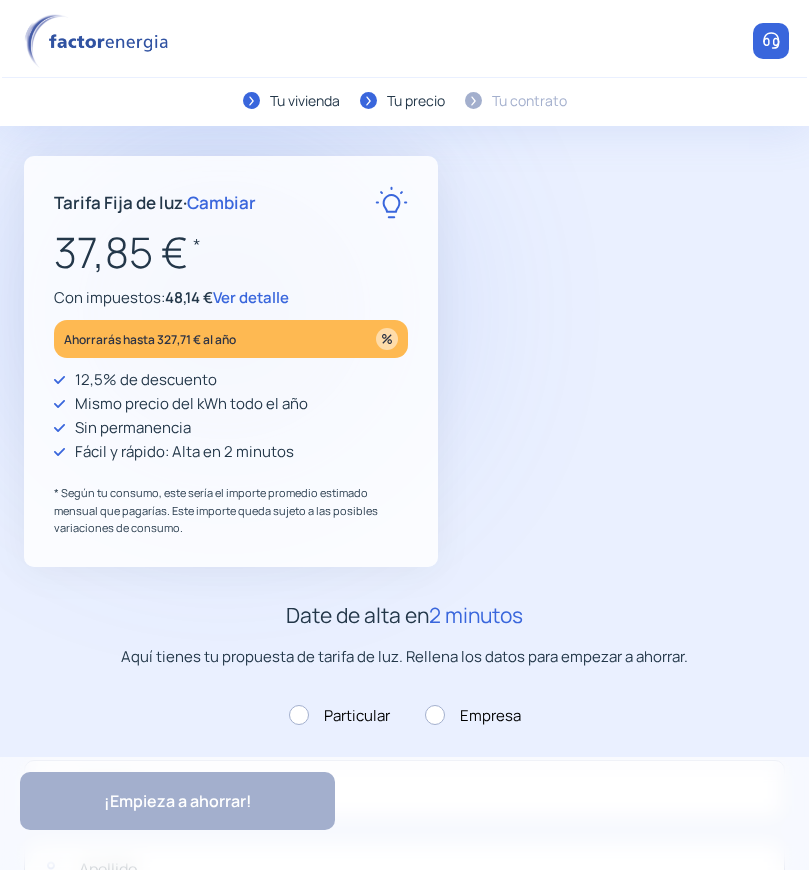 type on "**********" 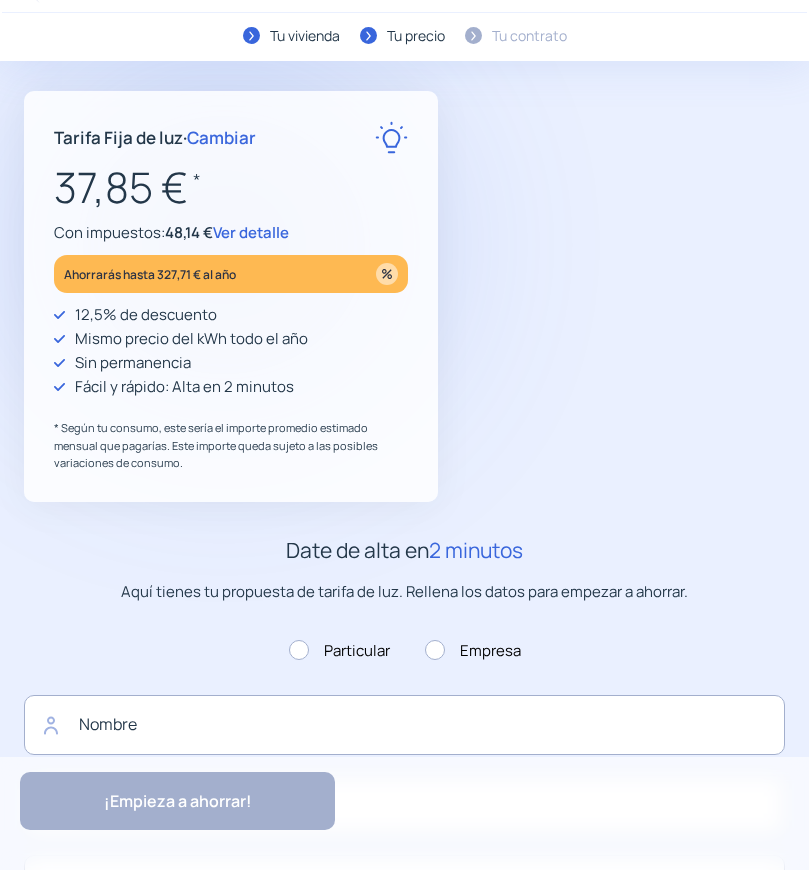 scroll, scrollTop: 100, scrollLeft: 0, axis: vertical 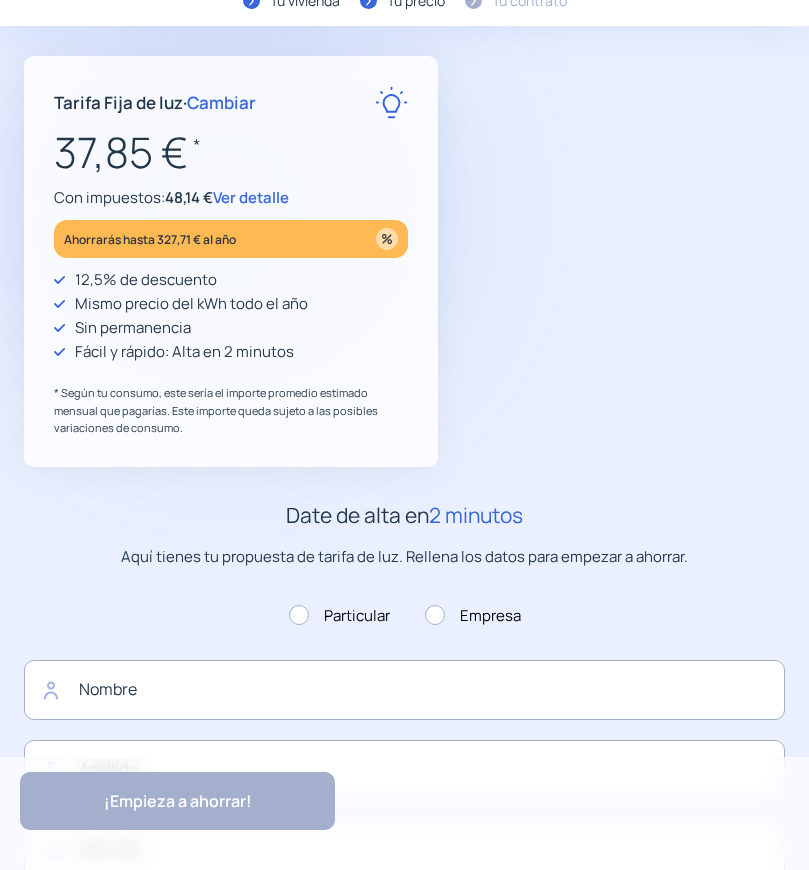 click on "**********" 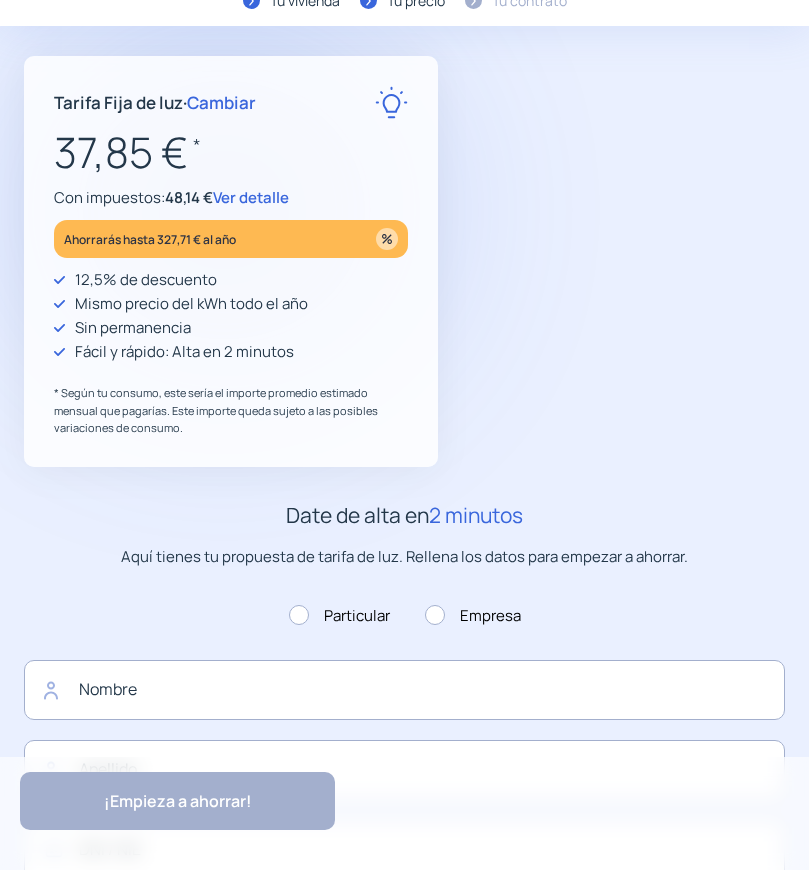 click on "**********" 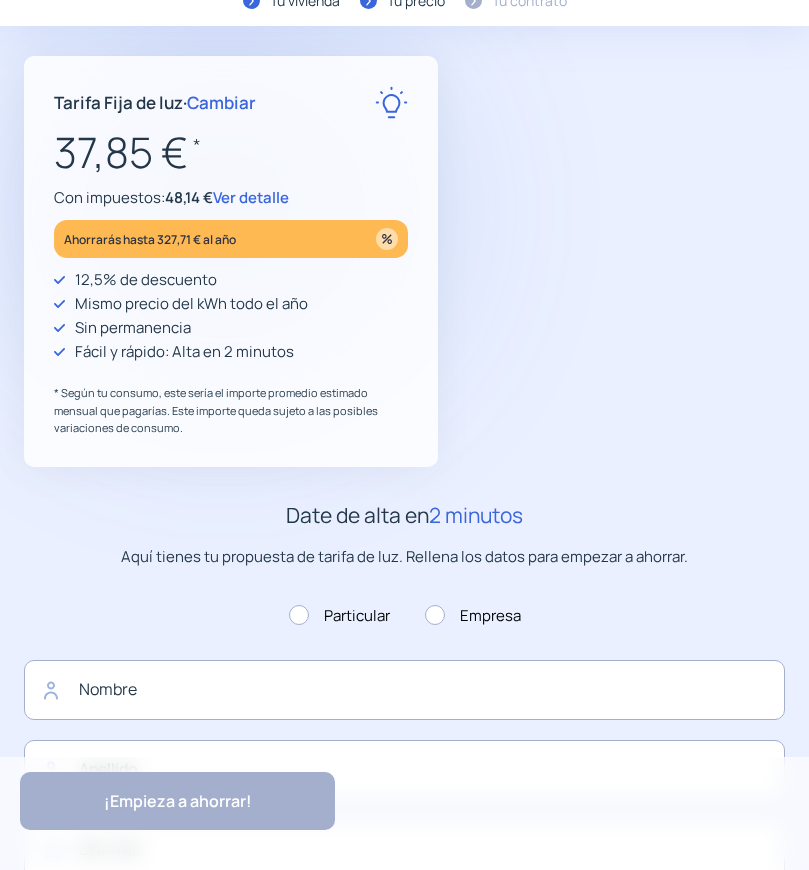 click on "Tarifa Fija de luz · Cambiar 37,85 € * Con impuestos: 48,14 € Ver detalle Ahorrarás hasta 327,71 € al año 12,5% de descuento Mismo precio del kWh todo el año Sin permanencia Fácil y rápido: Alta en 2 minutos * Según tu consumo, este sería el importe promedio estimado mensual que pagarías. Este importe queda sujeto a las posibles variaciones de consumo. "Excelente servicio y atención al cliente" "Respeto por el cliente y variedad de tarifas" "Todo genial y muy rápido" "Rapidez y buen trato al cliente"" 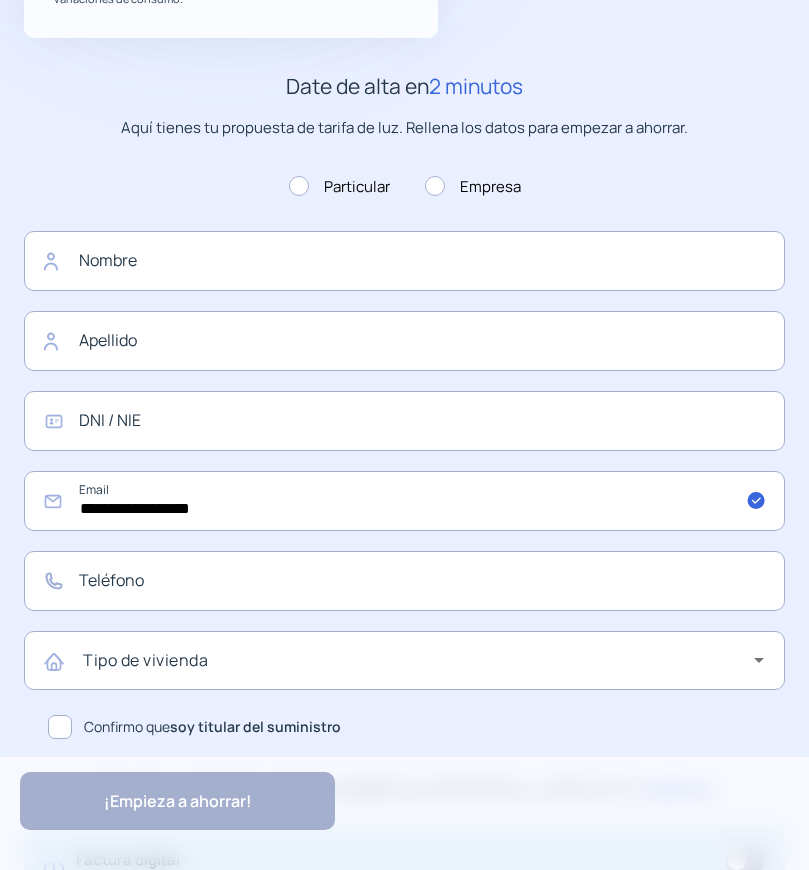 scroll, scrollTop: 800, scrollLeft: 0, axis: vertical 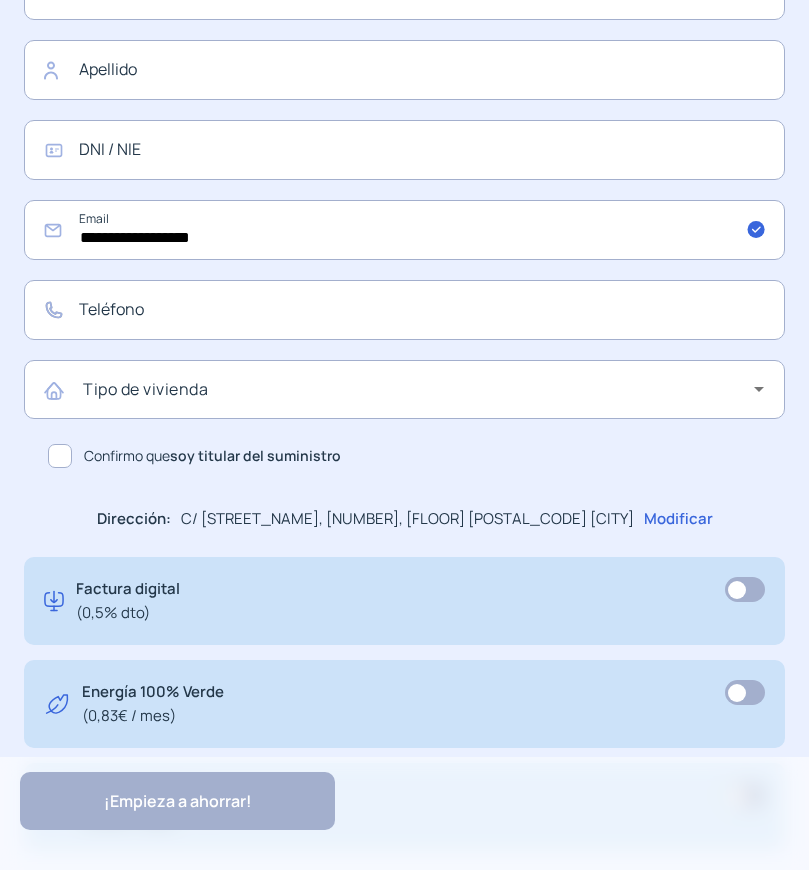 click on "Modificar" 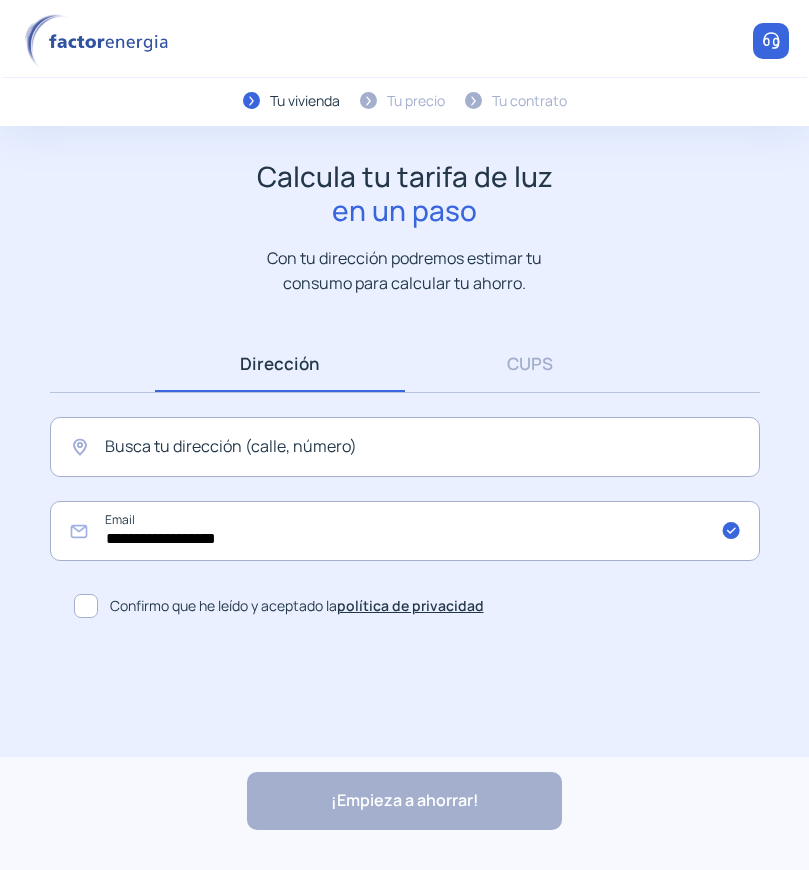scroll, scrollTop: 0, scrollLeft: 0, axis: both 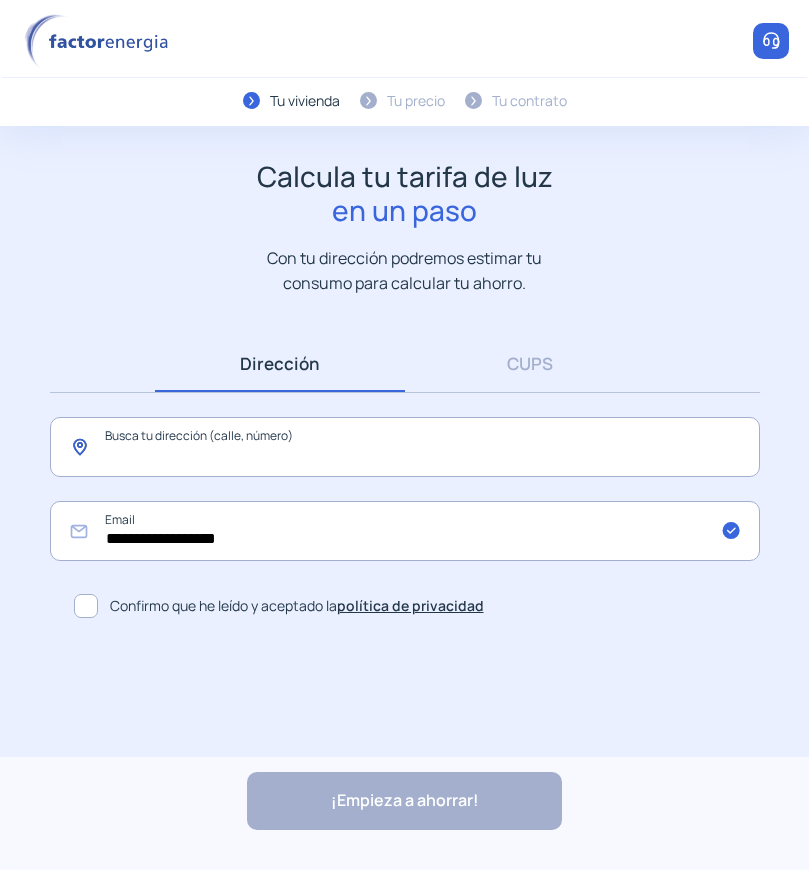 click 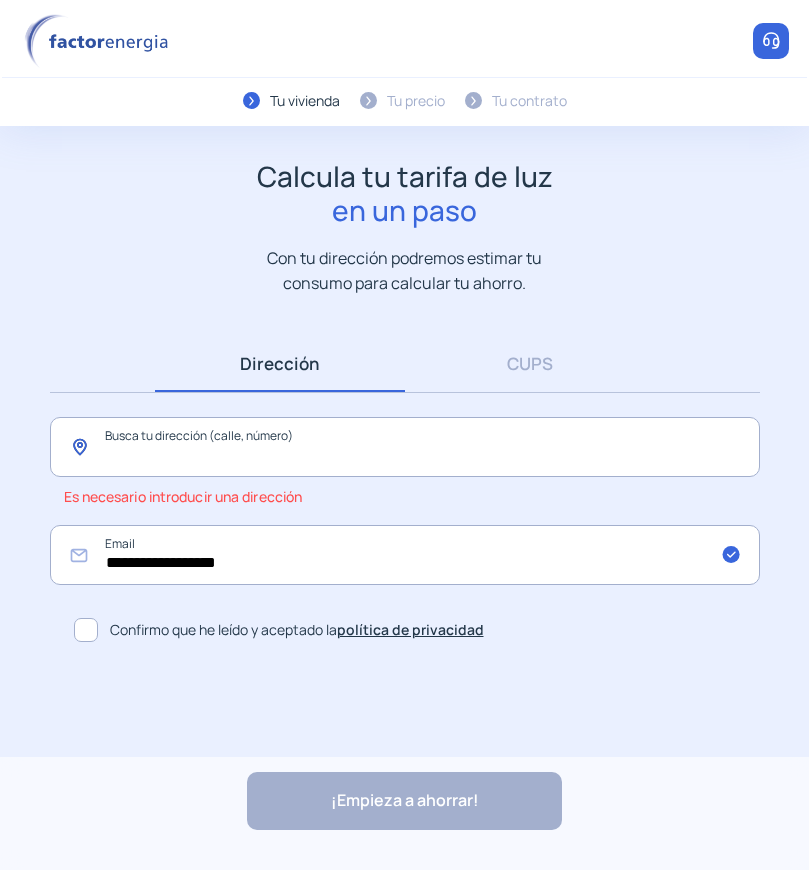 paste on "**********" 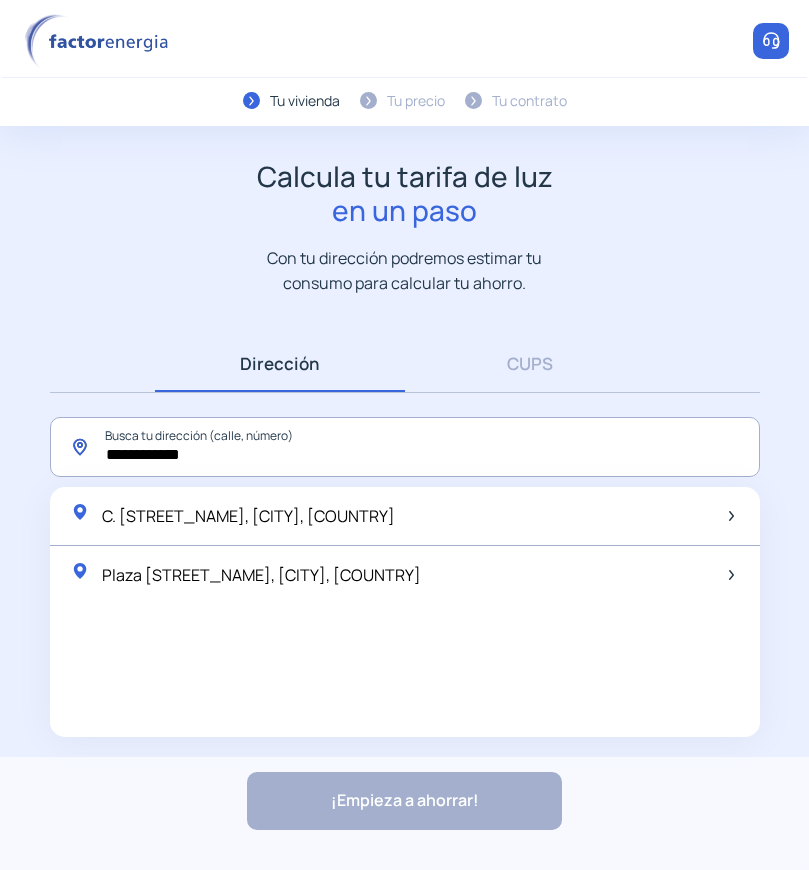 paste on "******" 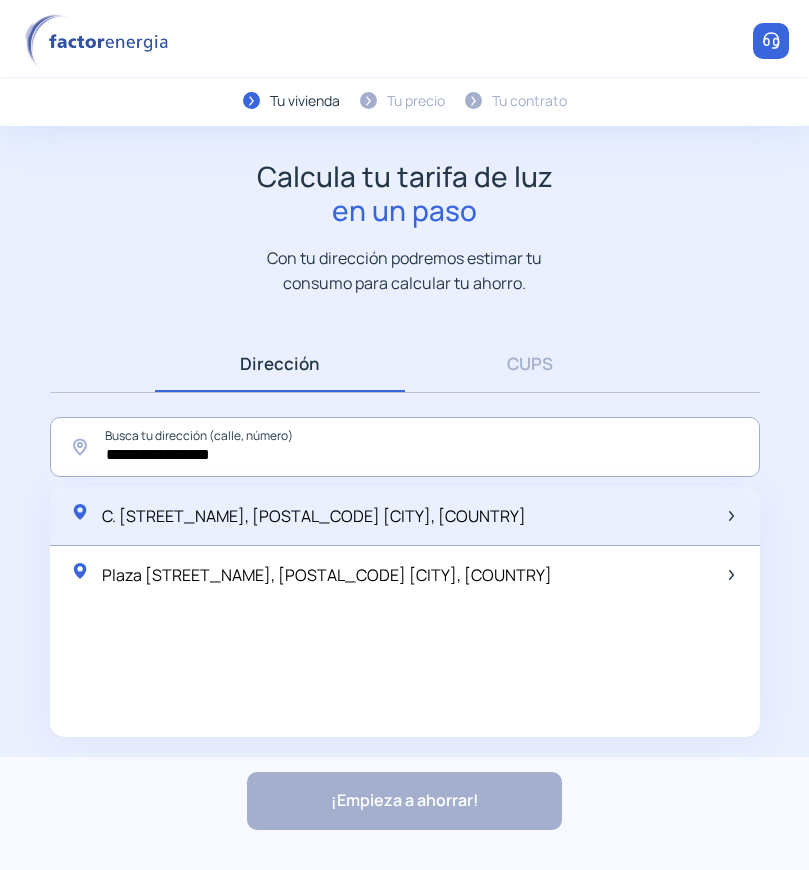 click on "C. [STREET_NAME], [POSTAL_CODE] [CITY], [COUNTRY]" 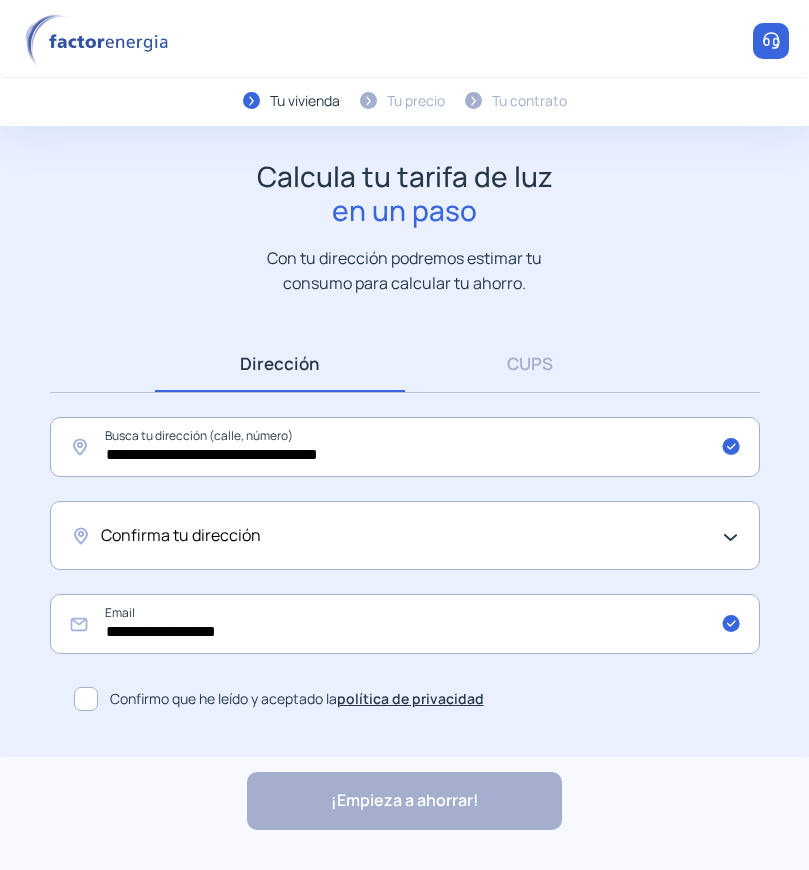 click on "Confirma tu dirección" 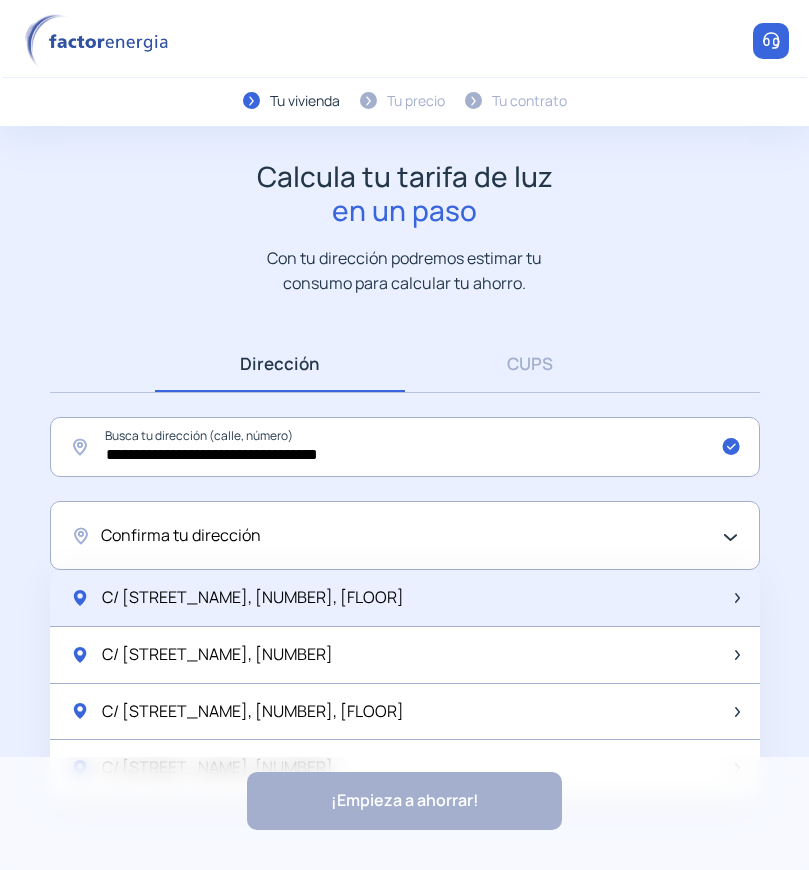 click on "C/ [STREET_NAME], [NUMBER], [FLOOR]" 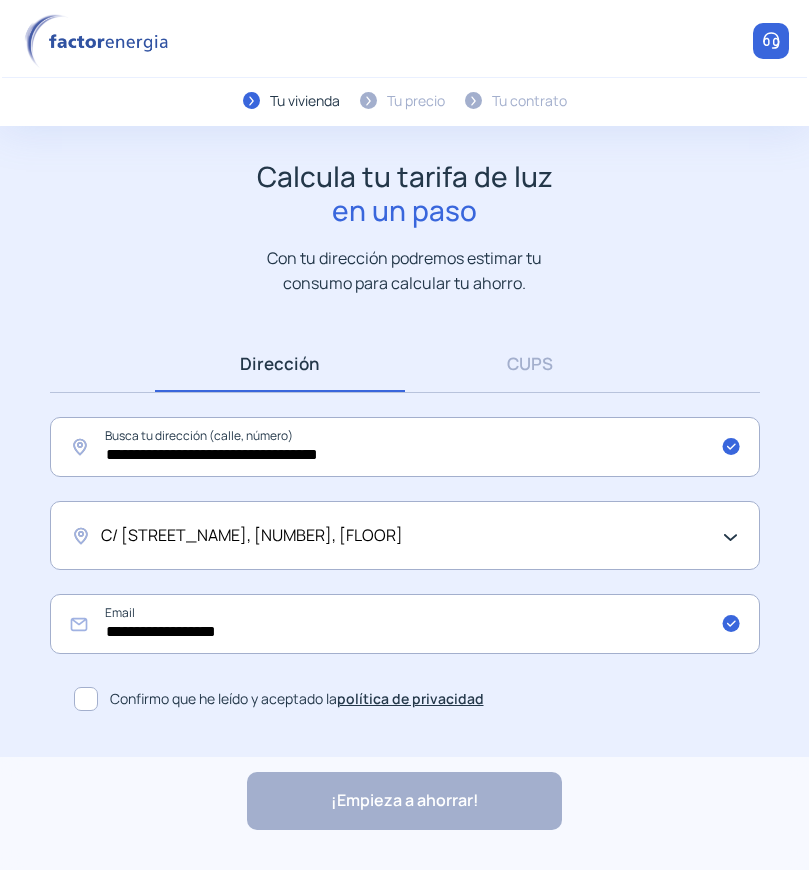 click 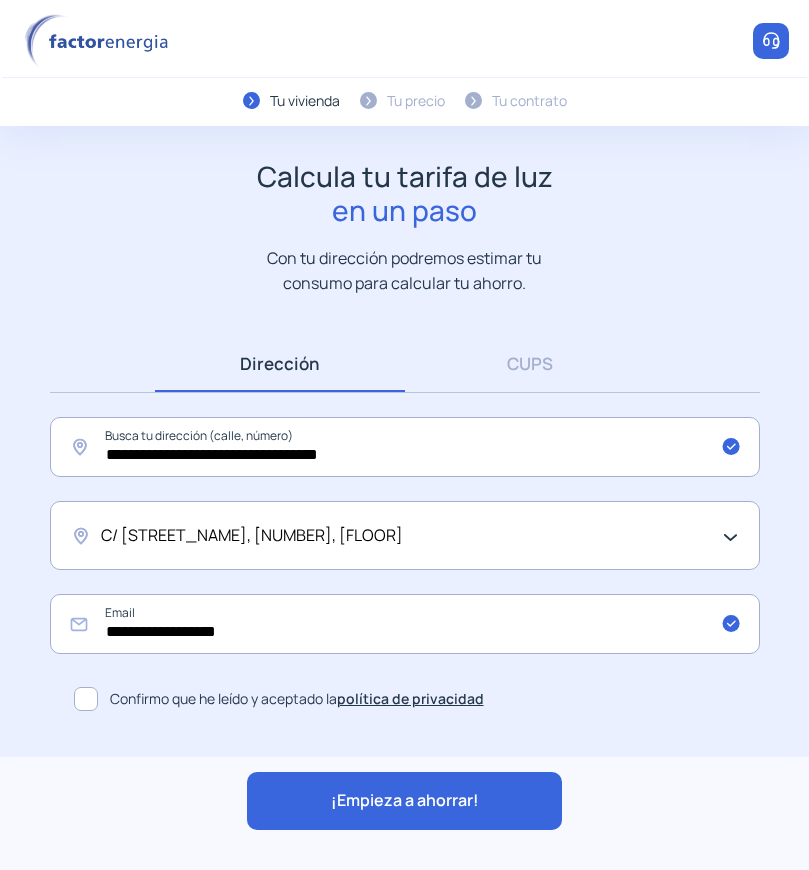 click on "¡Empieza a ahorrar!" 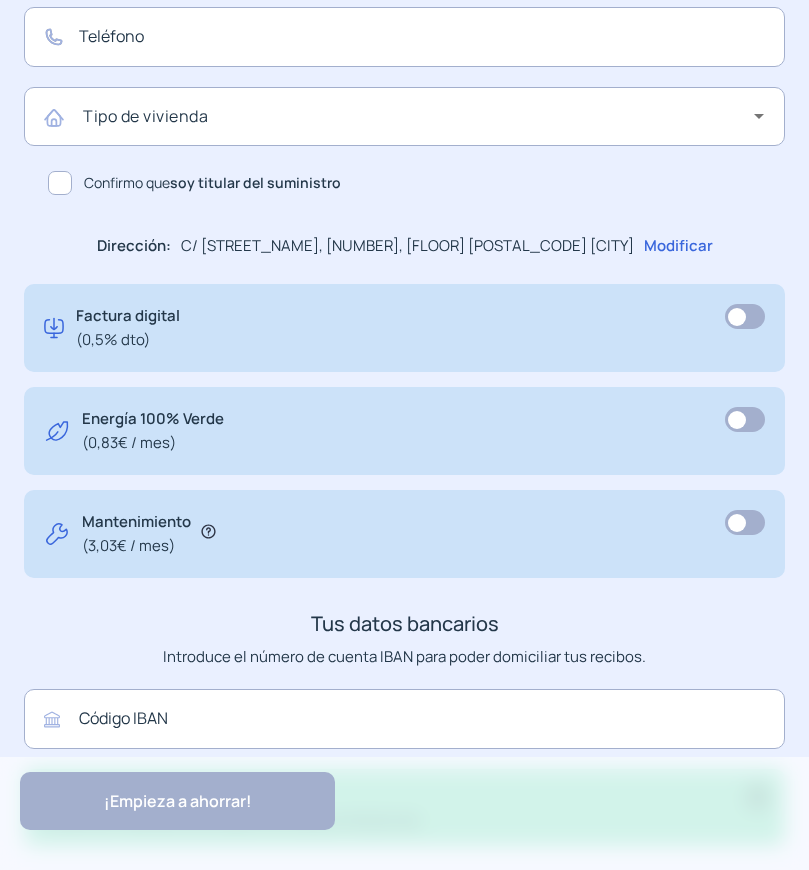scroll, scrollTop: 1194, scrollLeft: 0, axis: vertical 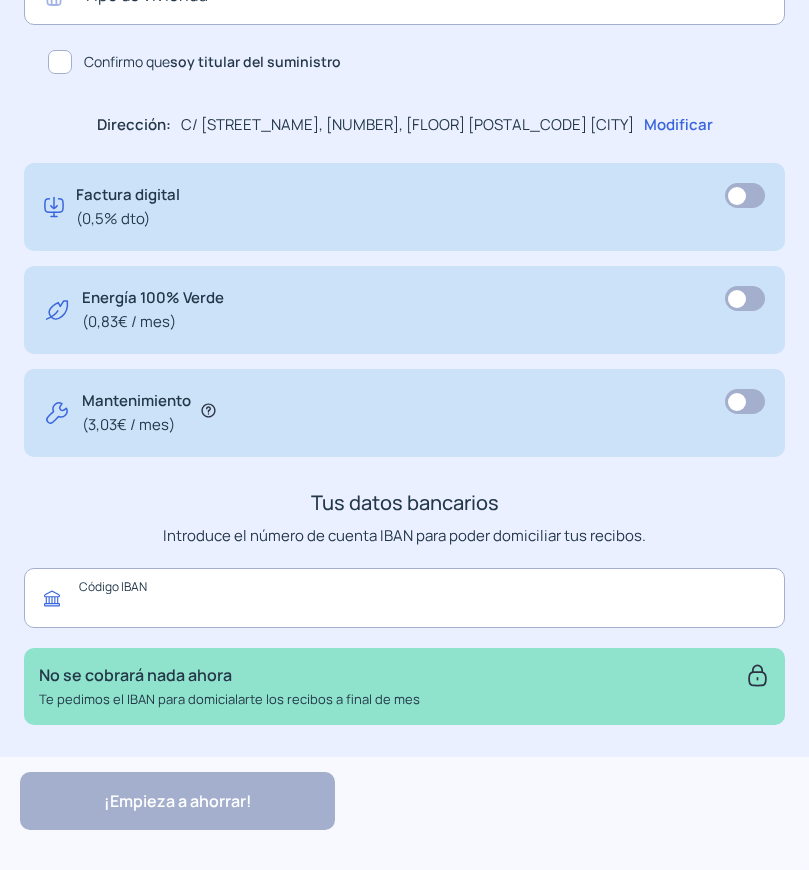 click 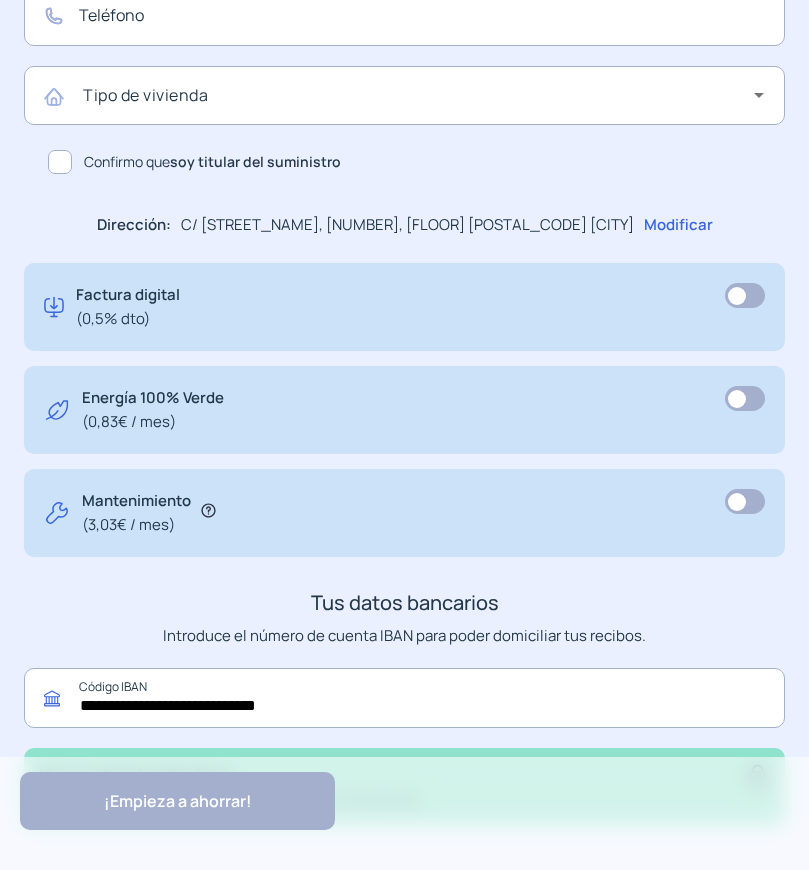 type on "**********" 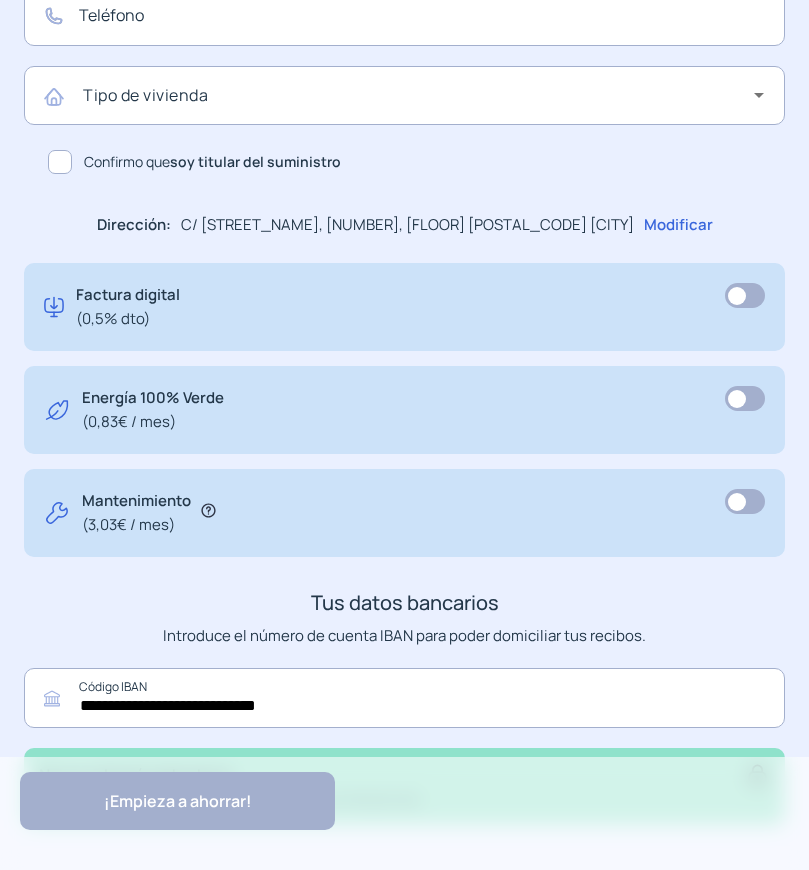 click on "Tus datos bancarios" 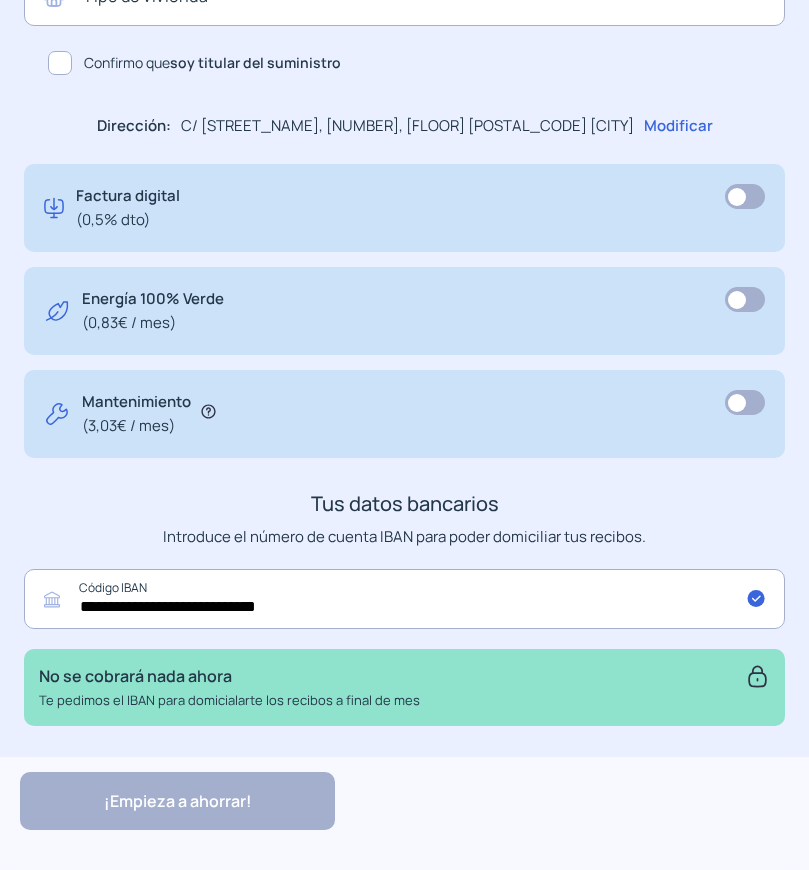 scroll, scrollTop: 1194, scrollLeft: 0, axis: vertical 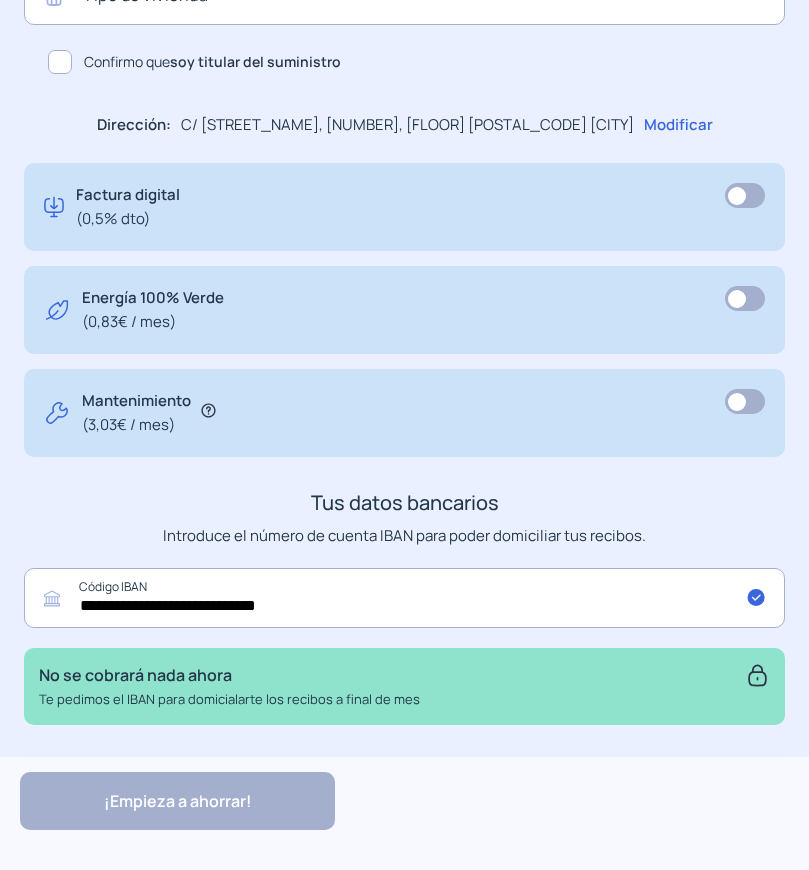 click on "Mantenimiento (3,03€ / mes)" 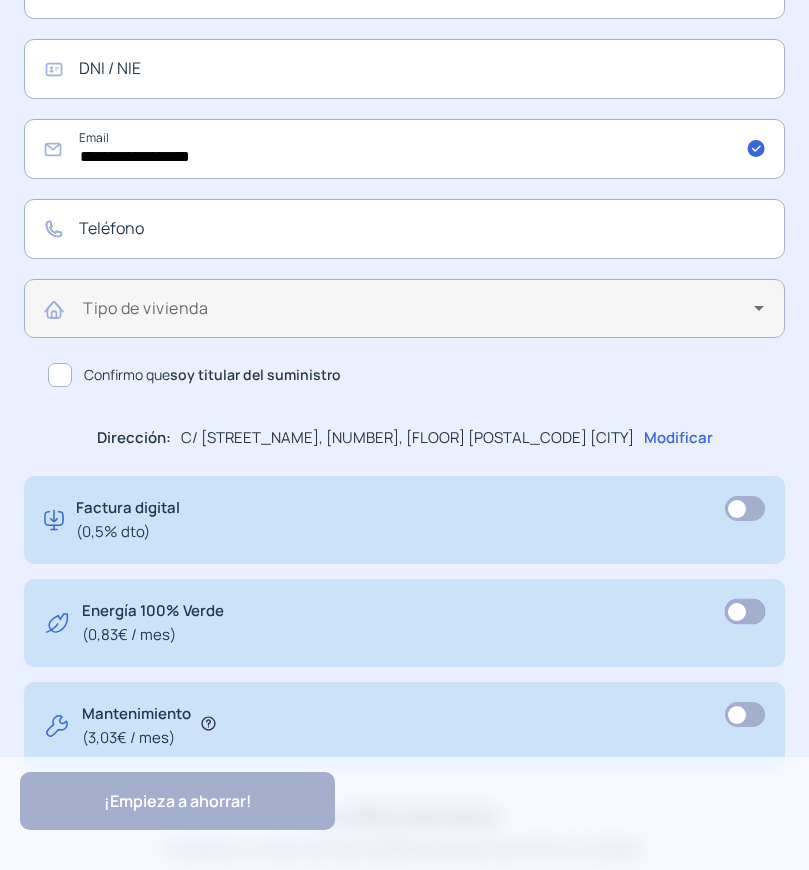 scroll, scrollTop: 1194, scrollLeft: 0, axis: vertical 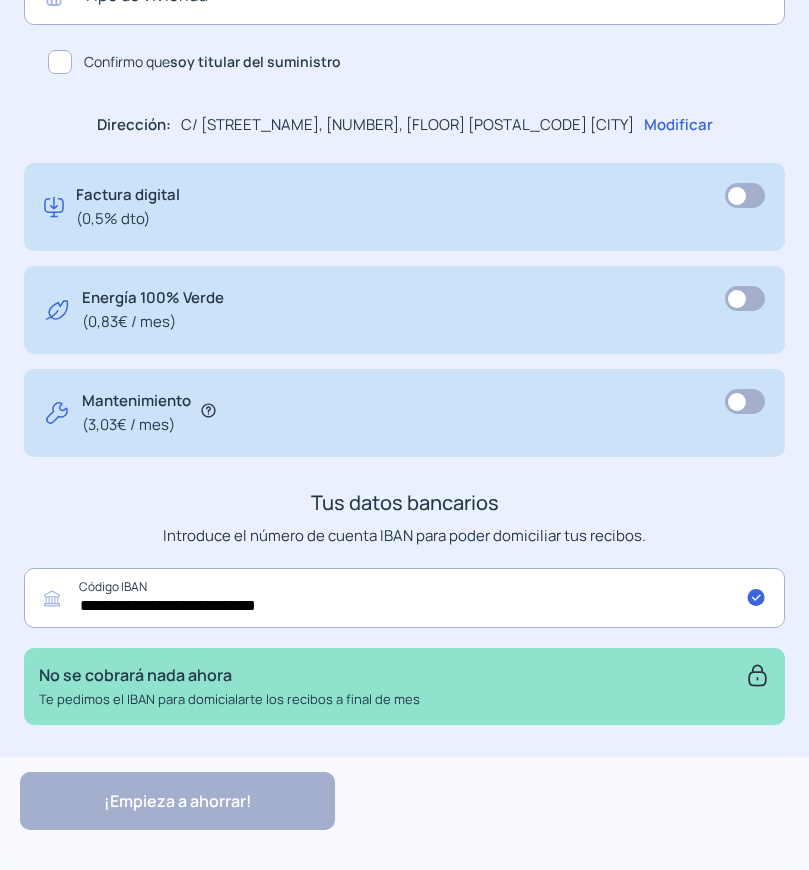 click 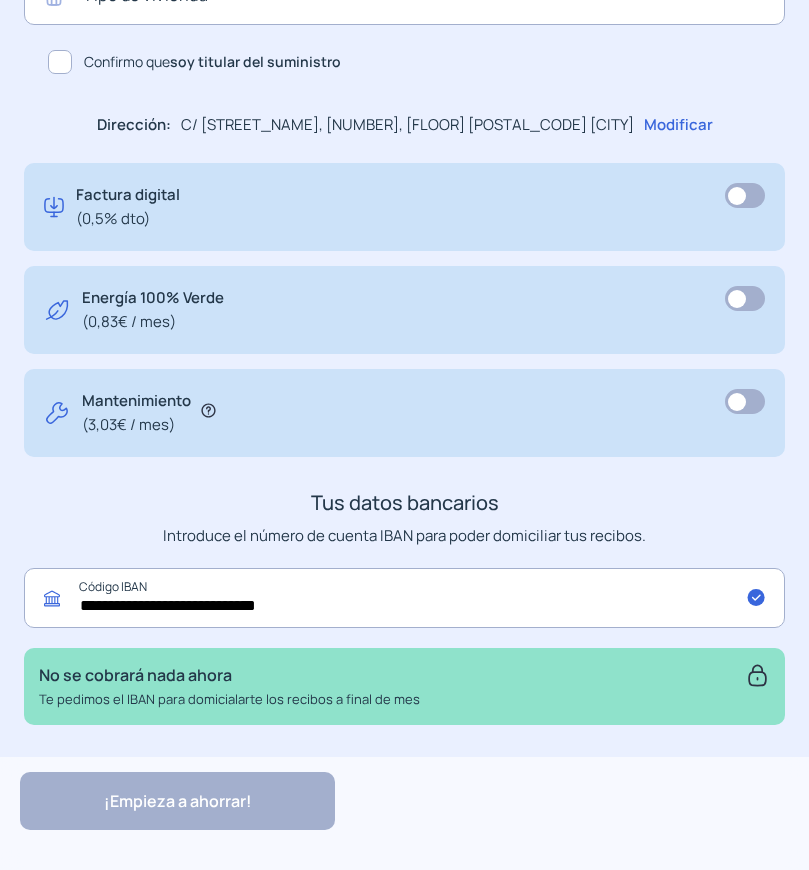 click on "**********" 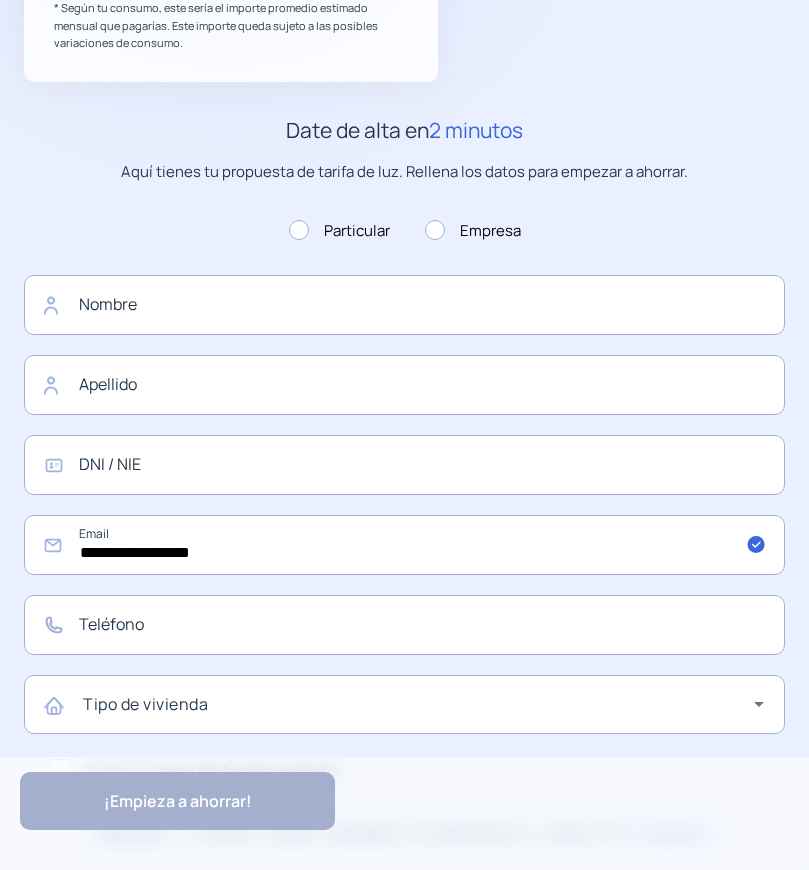 scroll, scrollTop: 194, scrollLeft: 0, axis: vertical 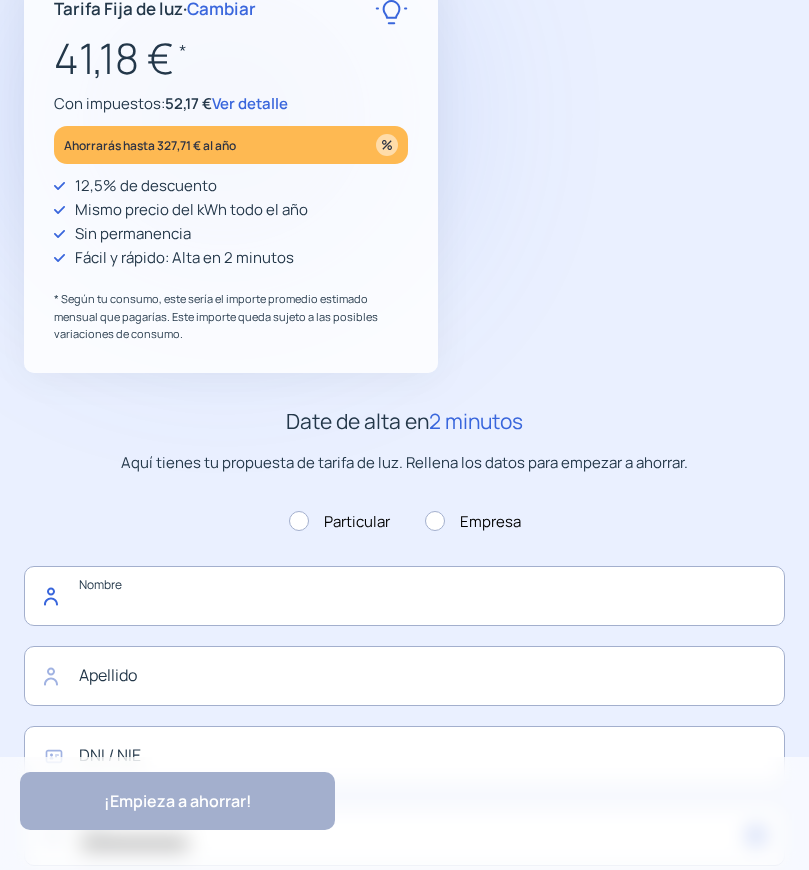 click 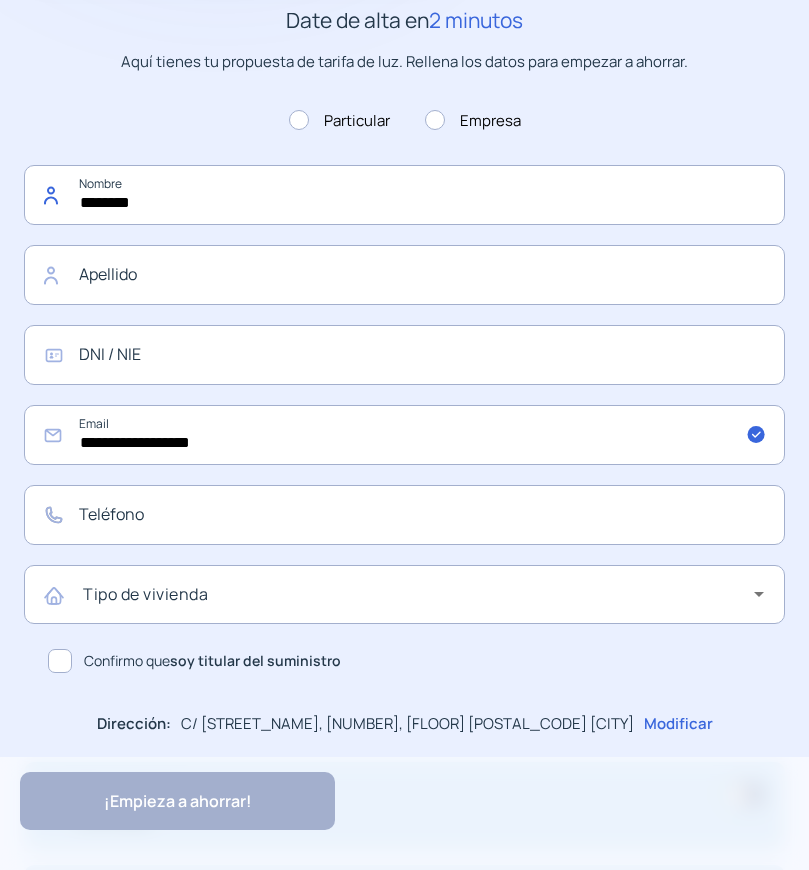 scroll, scrollTop: 587, scrollLeft: 0, axis: vertical 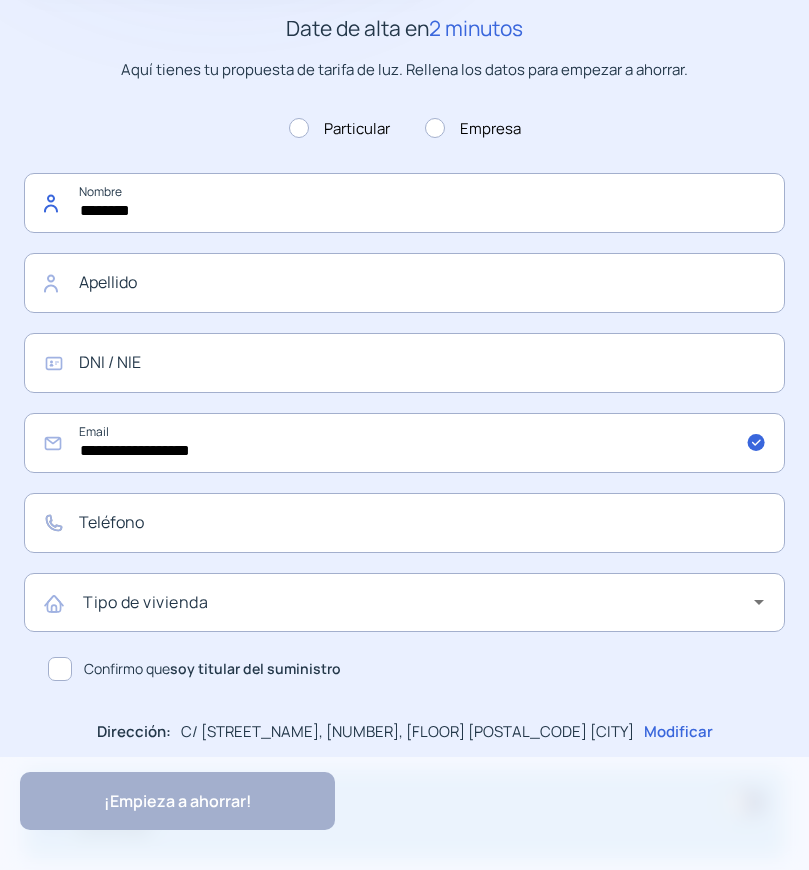 type on "********" 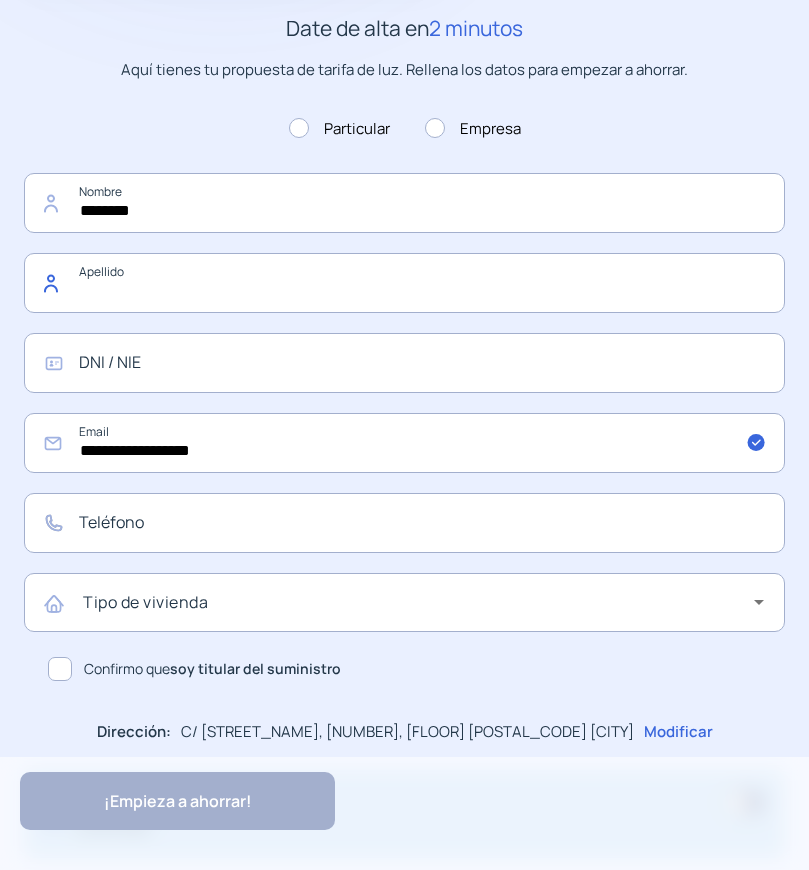 click 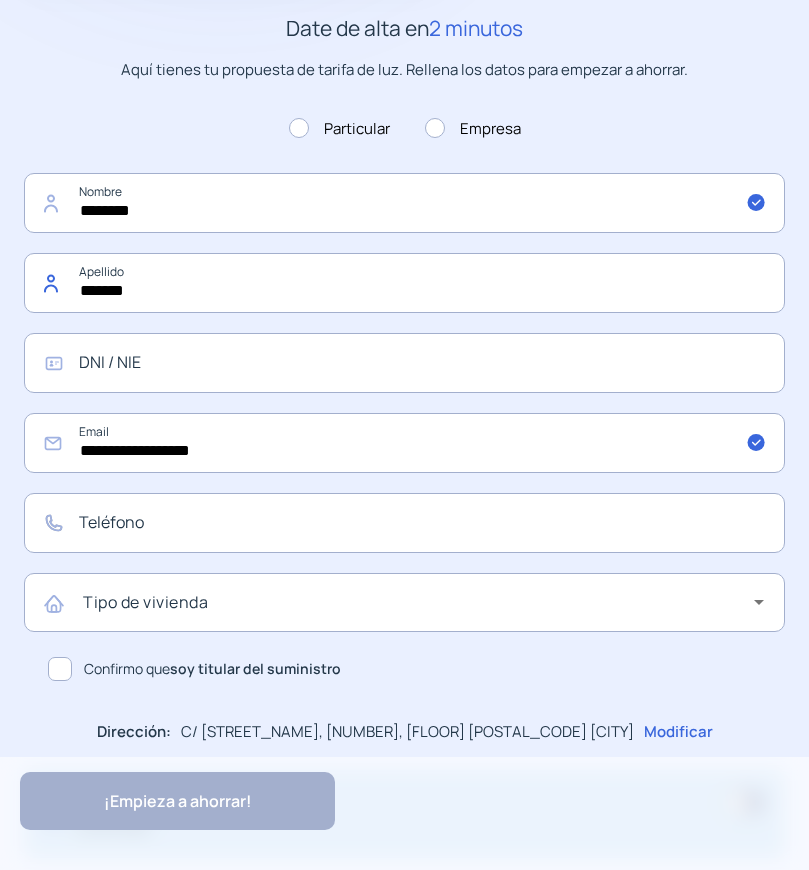 type on "*******" 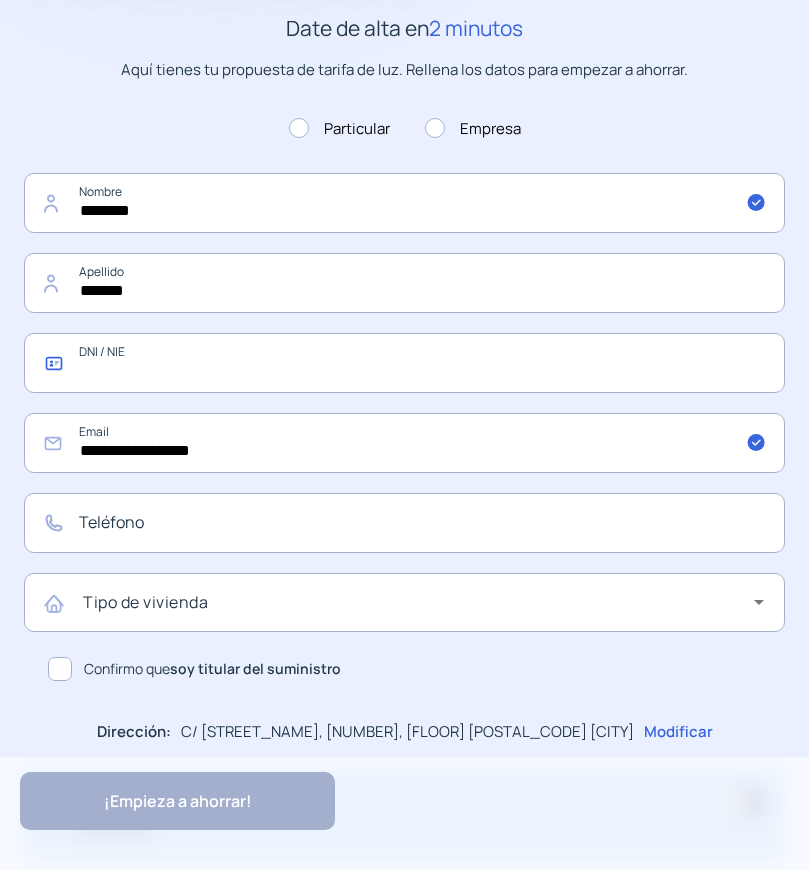 click 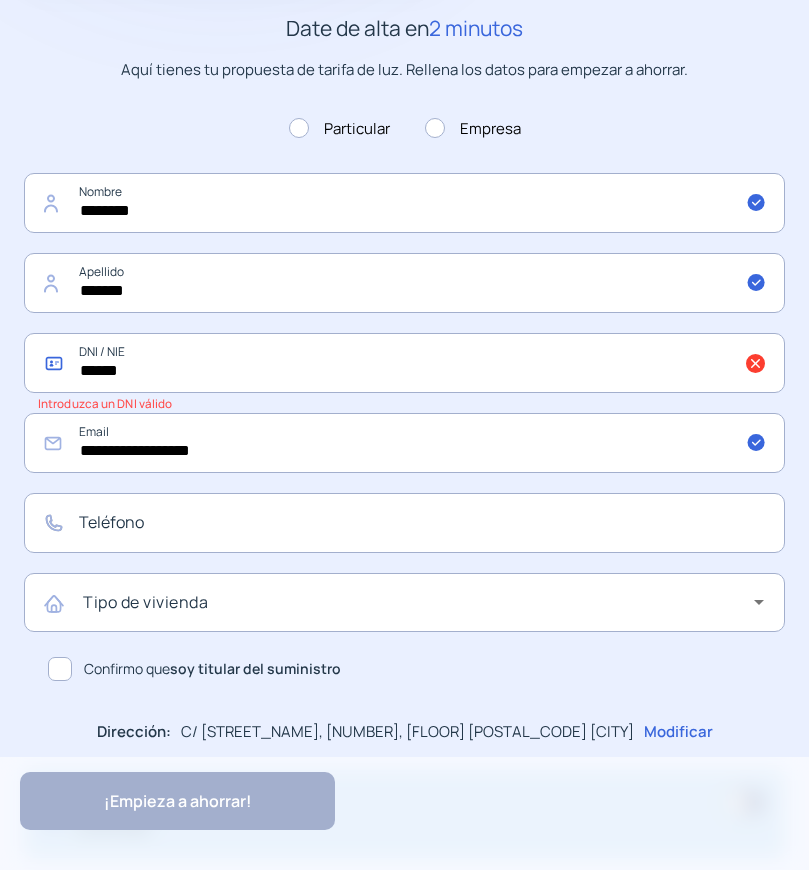 drag, startPoint x: 157, startPoint y: 367, endPoint x: -77, endPoint y: 367, distance: 234 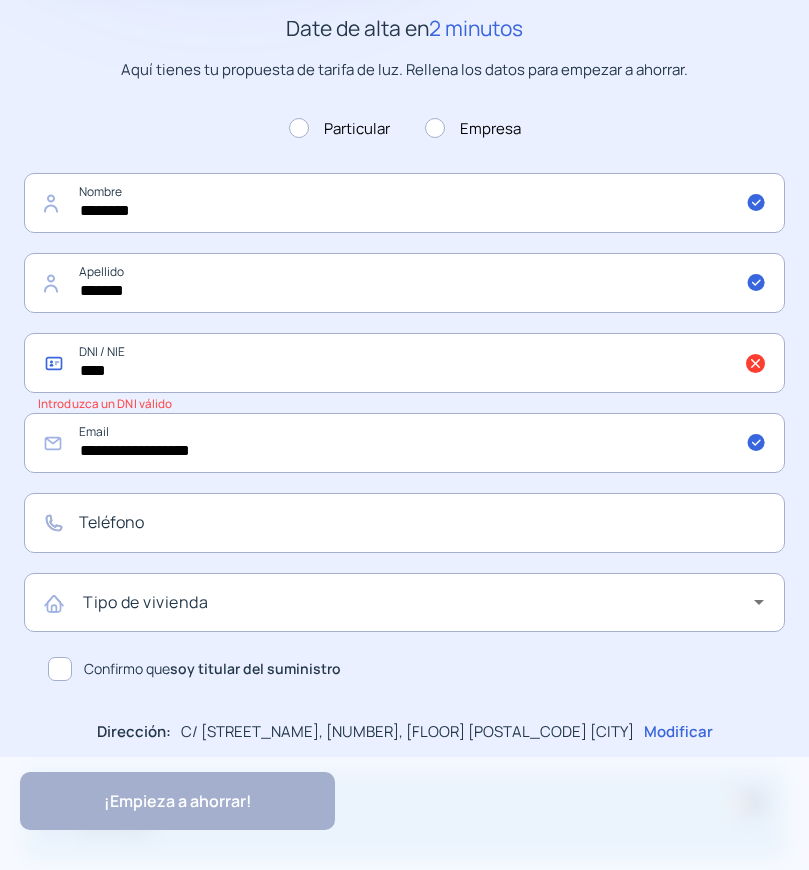 type on "*****" 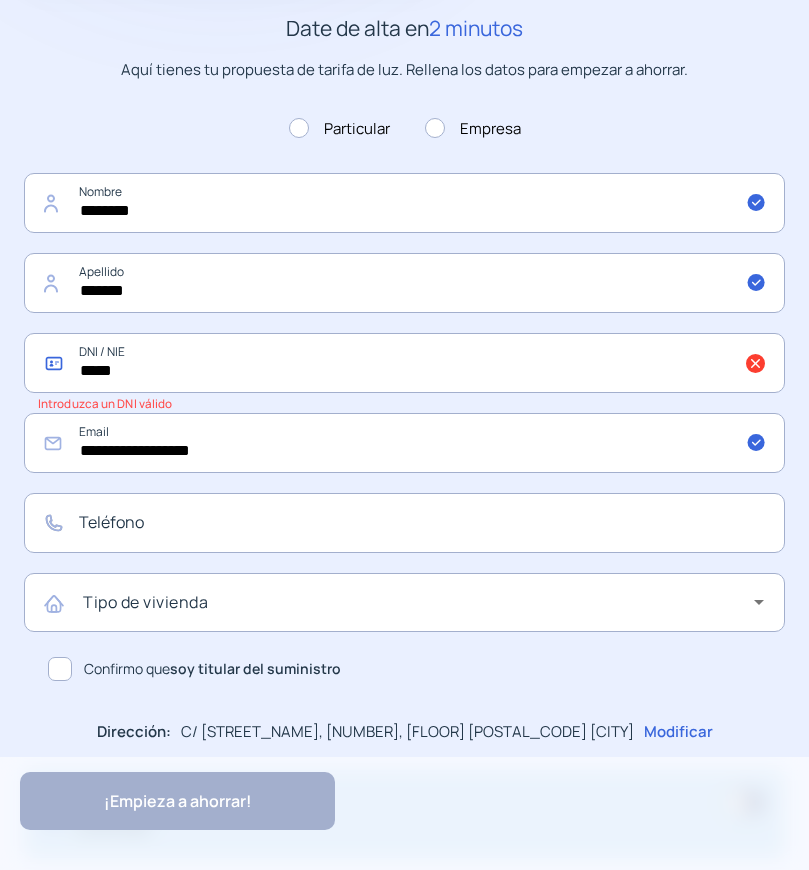 drag, startPoint x: 194, startPoint y: 371, endPoint x: -137, endPoint y: 397, distance: 332.0196 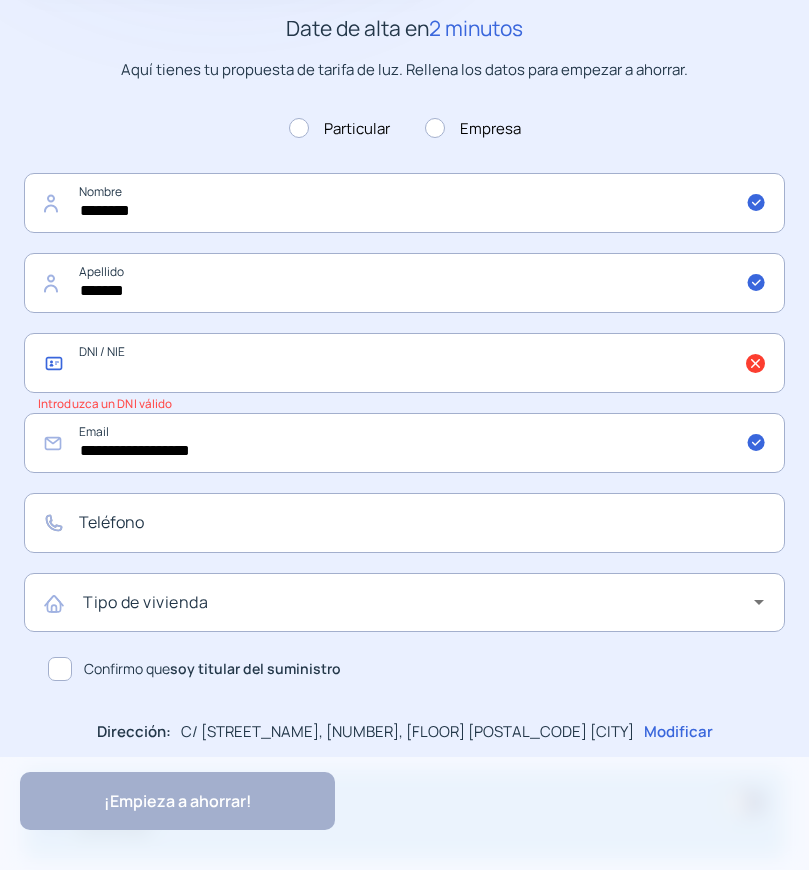 click 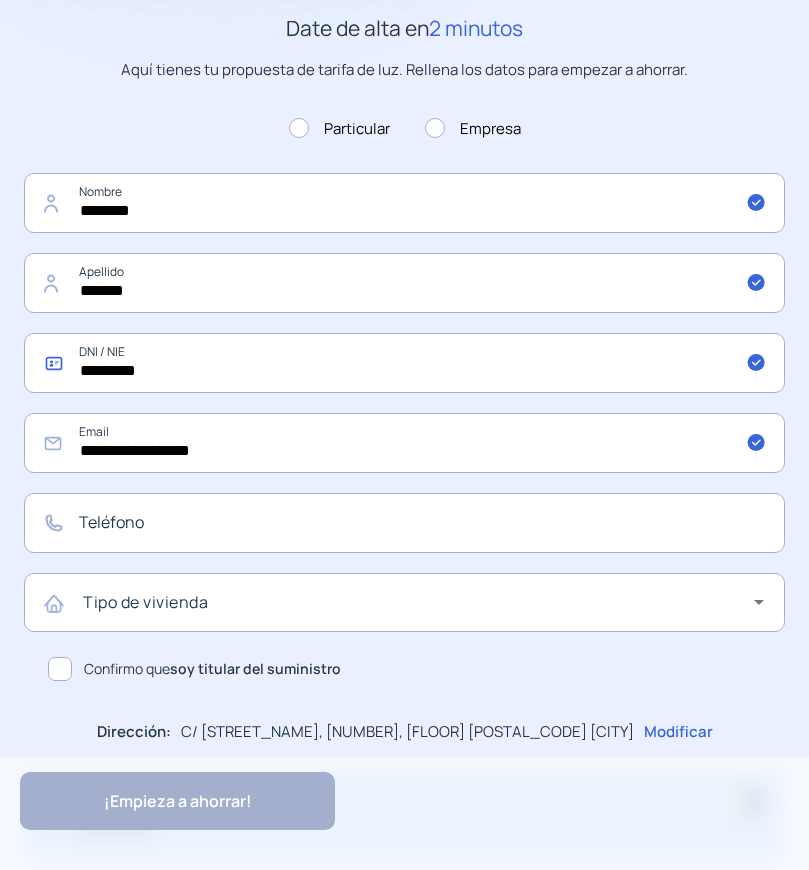 type on "*********" 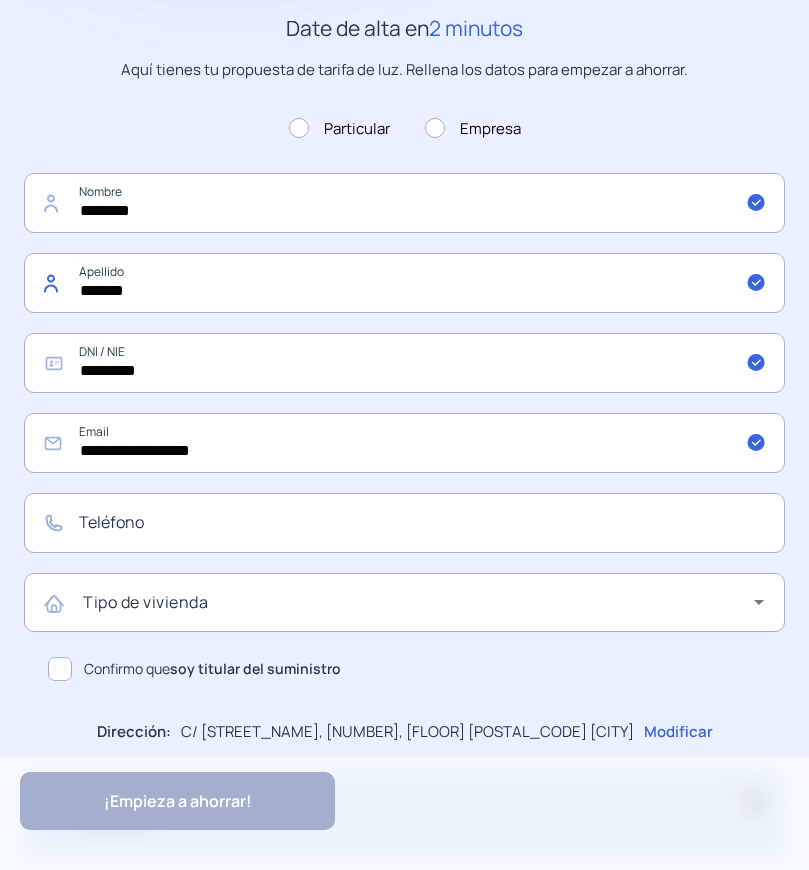 click on "*******" 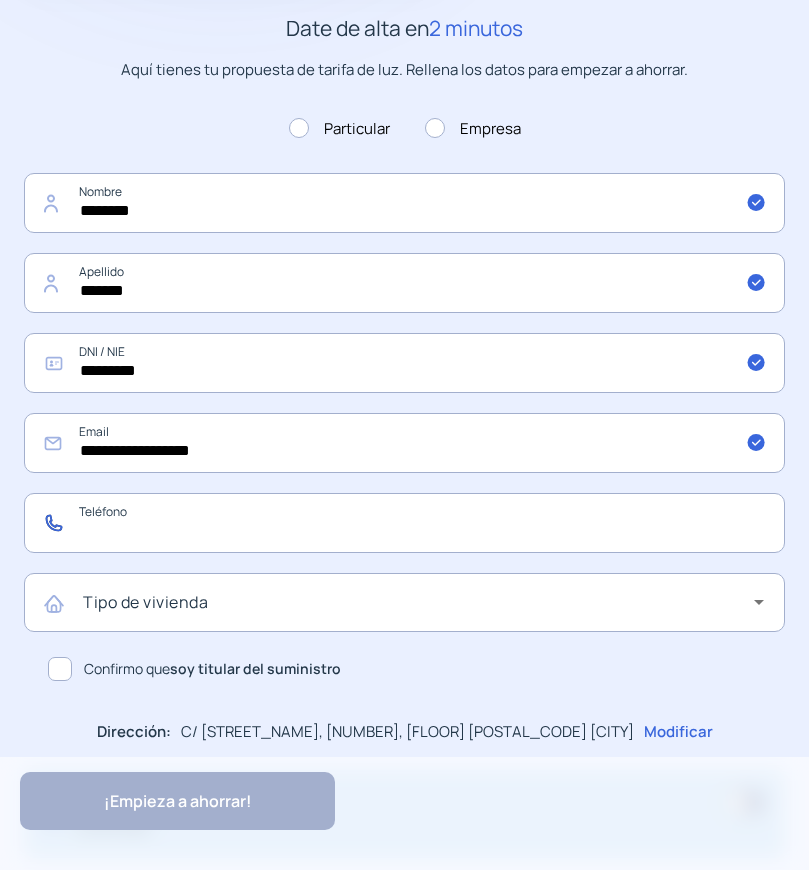 click 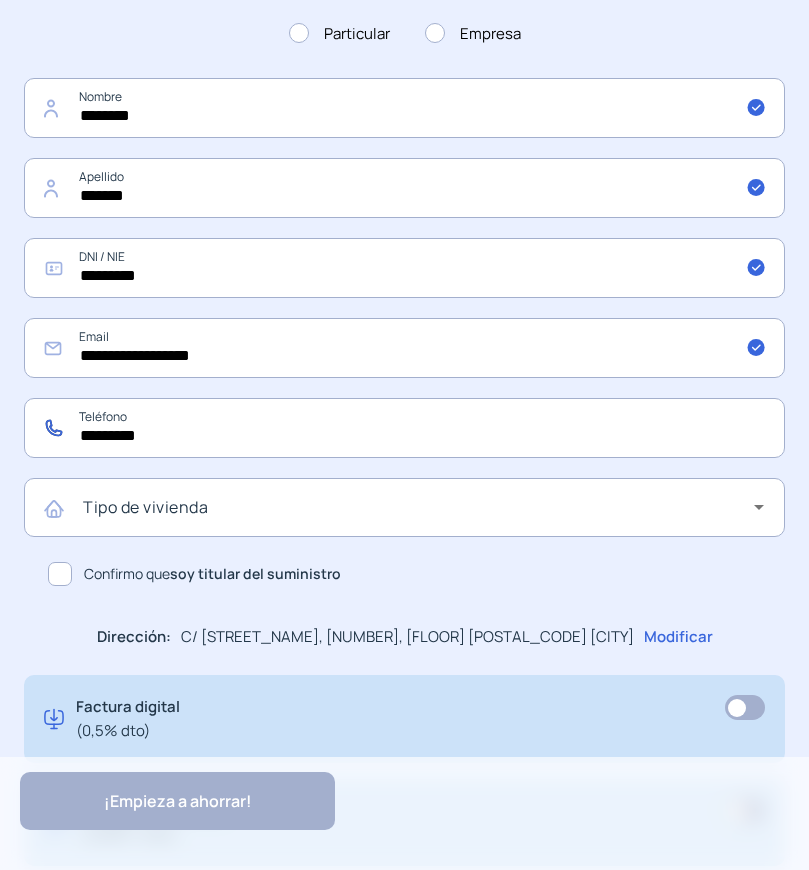 scroll, scrollTop: 687, scrollLeft: 0, axis: vertical 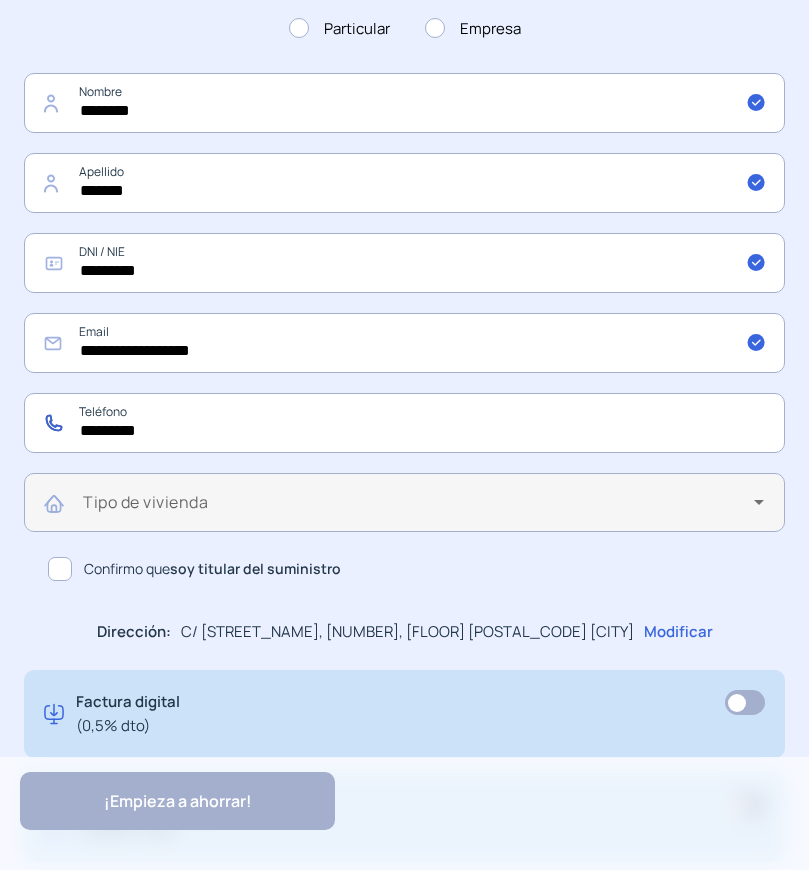 type on "*********" 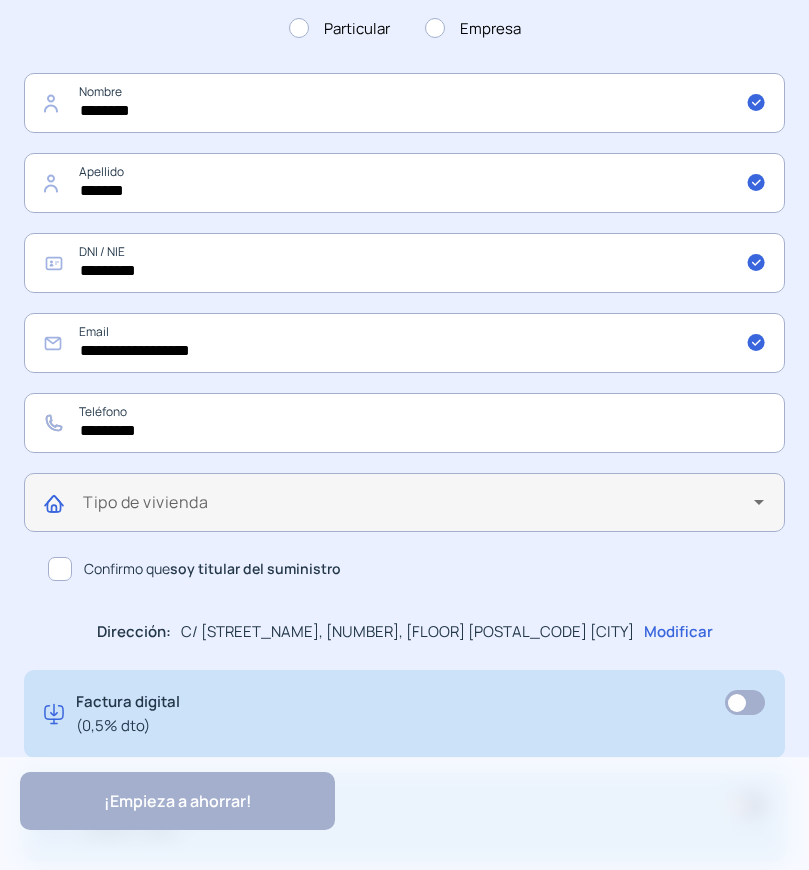 click at bounding box center [418, 510] 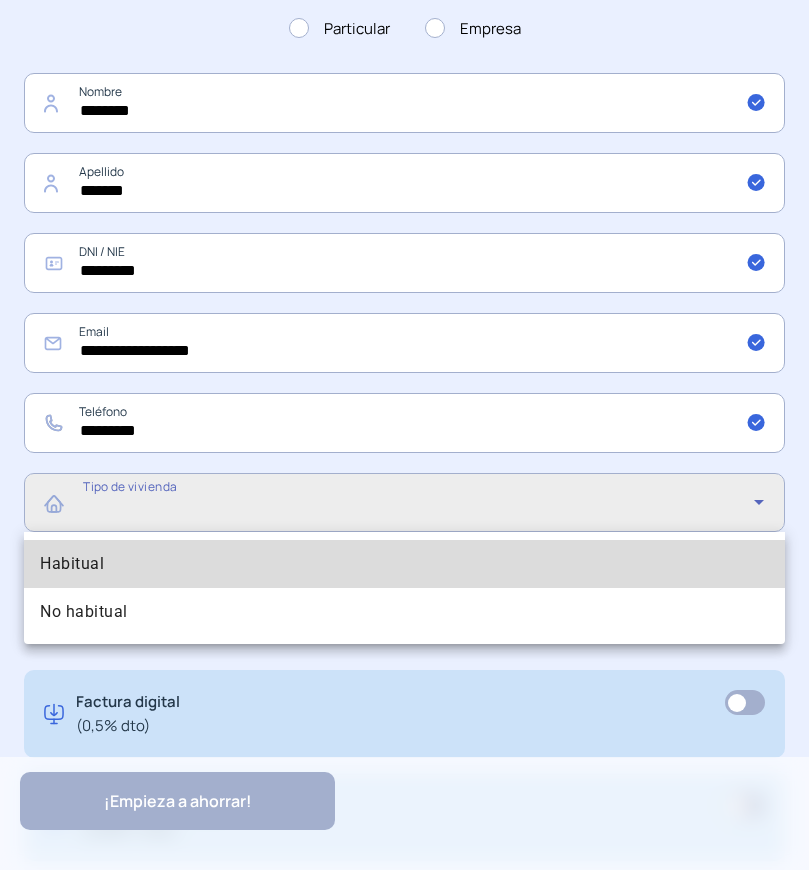 click on "Habitual" at bounding box center [404, 564] 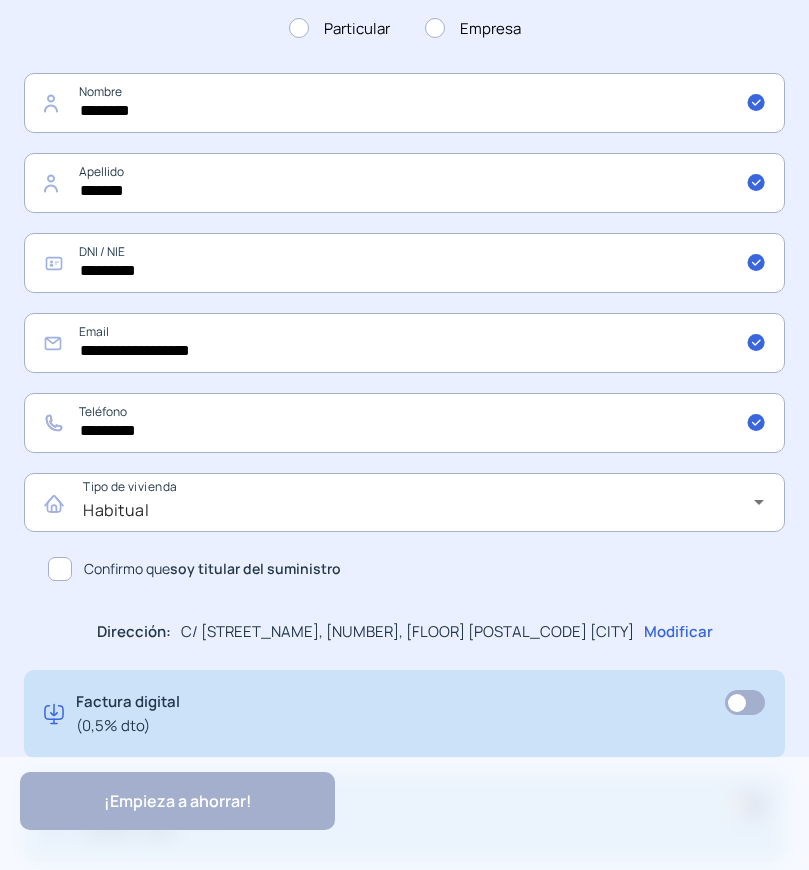 click 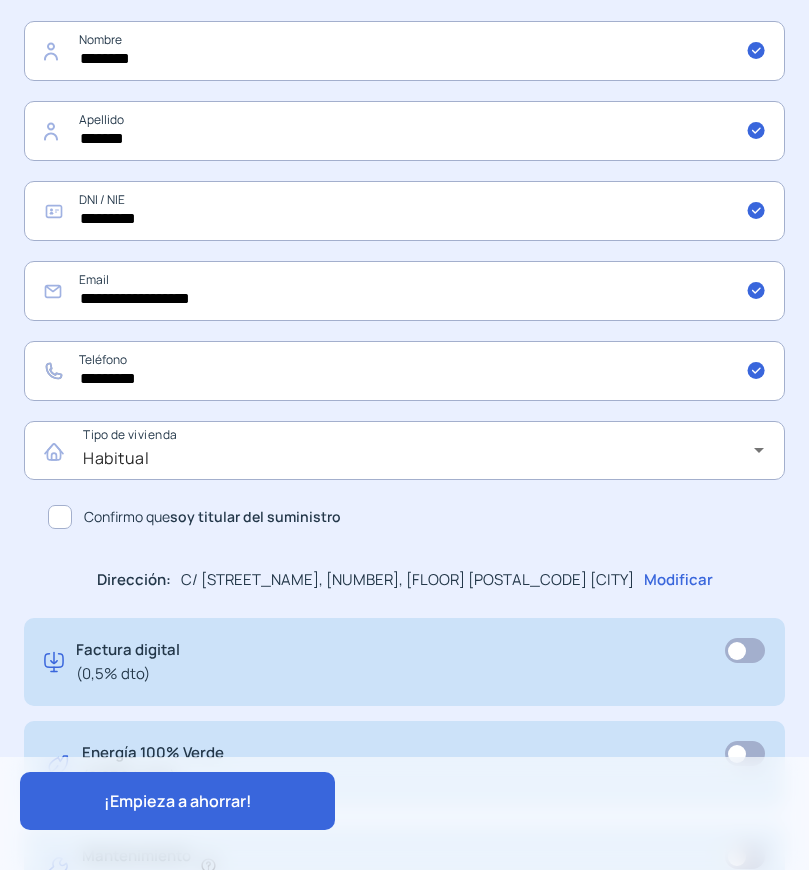 scroll, scrollTop: 987, scrollLeft: 0, axis: vertical 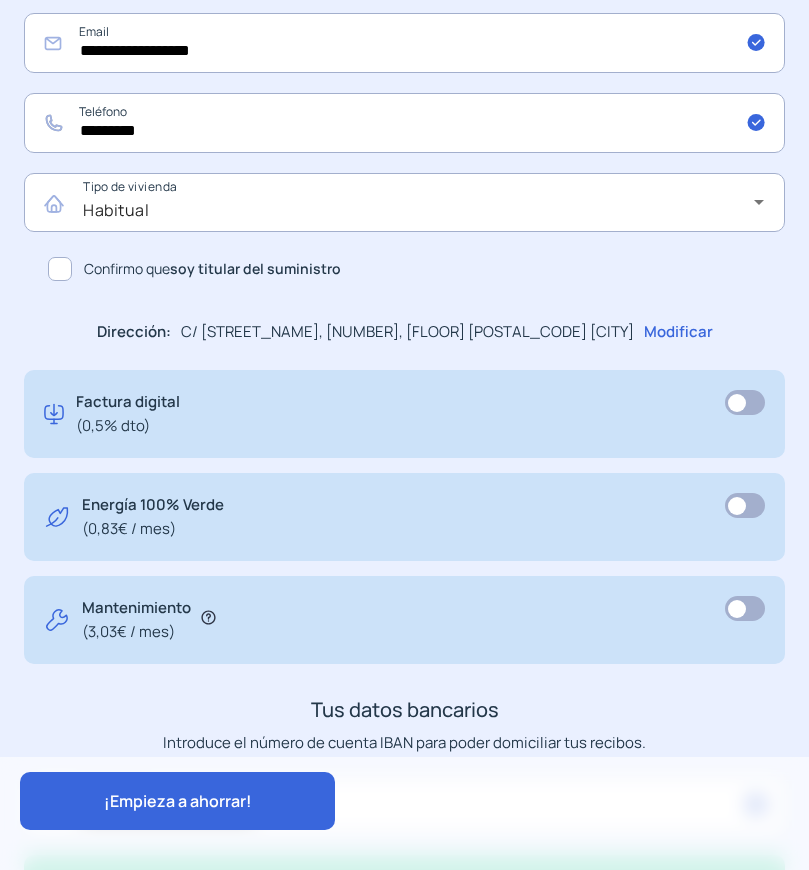 click on "¡Empieza a ahorrar!" 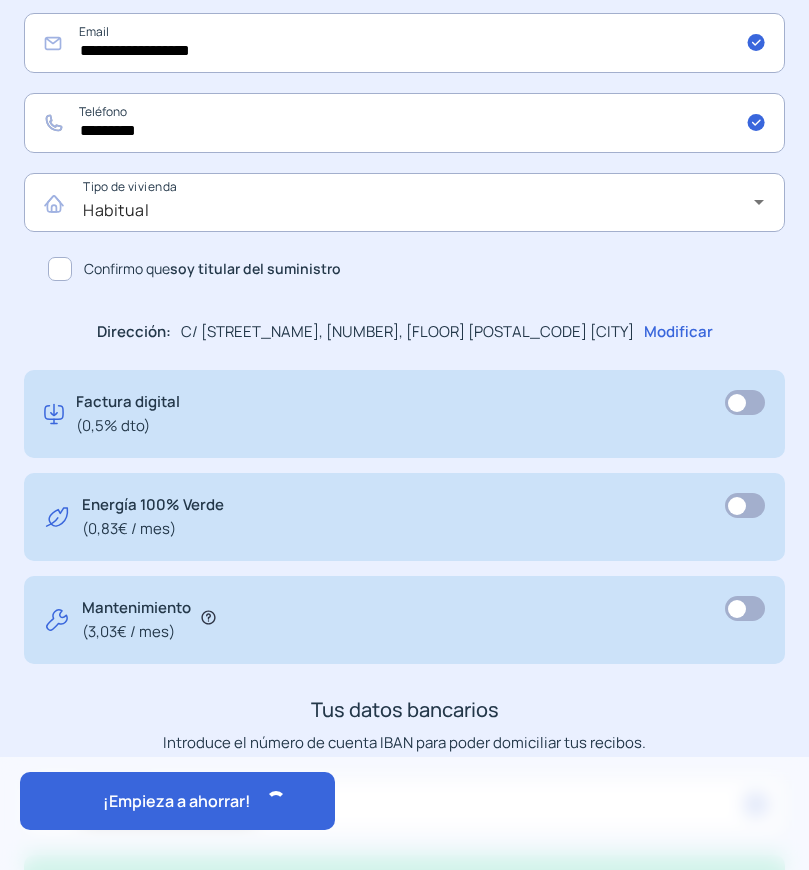 scroll, scrollTop: 1187, scrollLeft: 0, axis: vertical 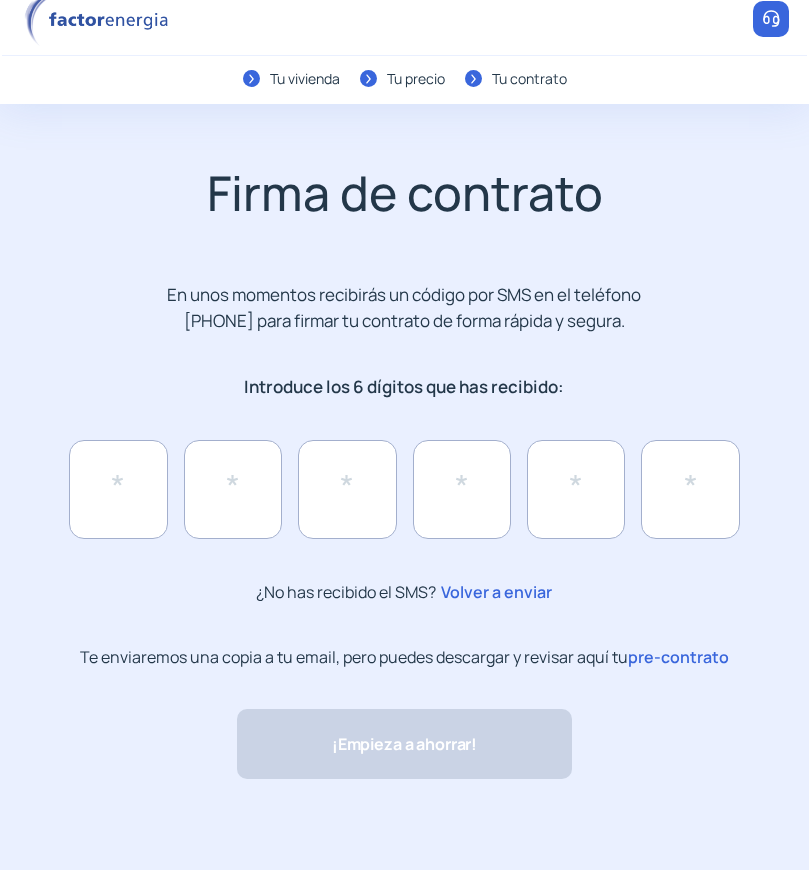 click on "pre-contrato" 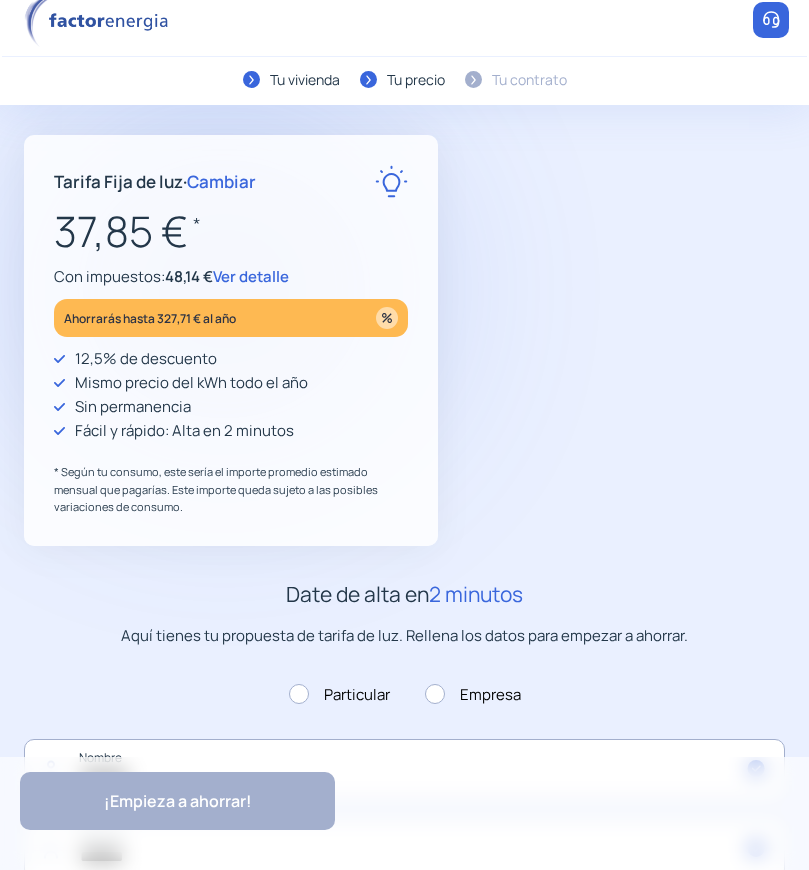 scroll, scrollTop: 0, scrollLeft: 0, axis: both 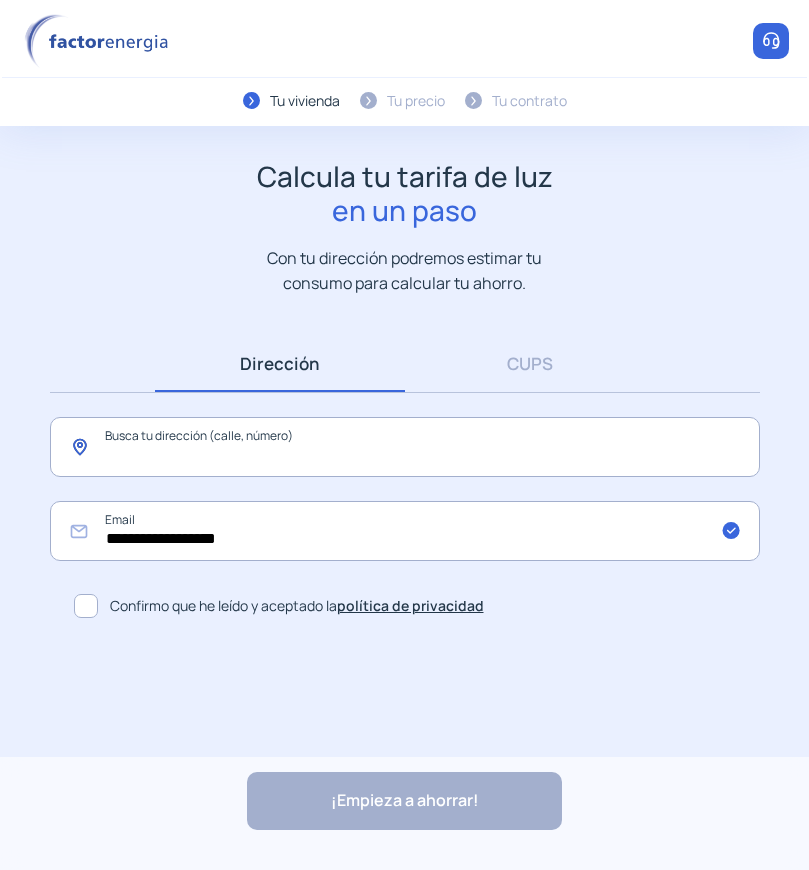 click 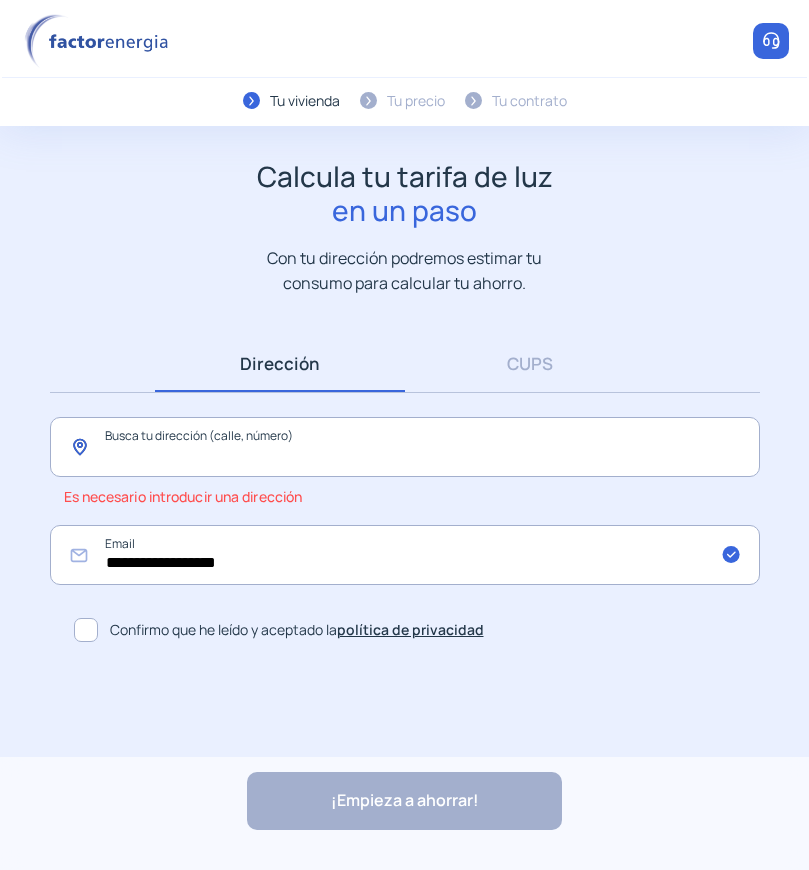 paste on "**********" 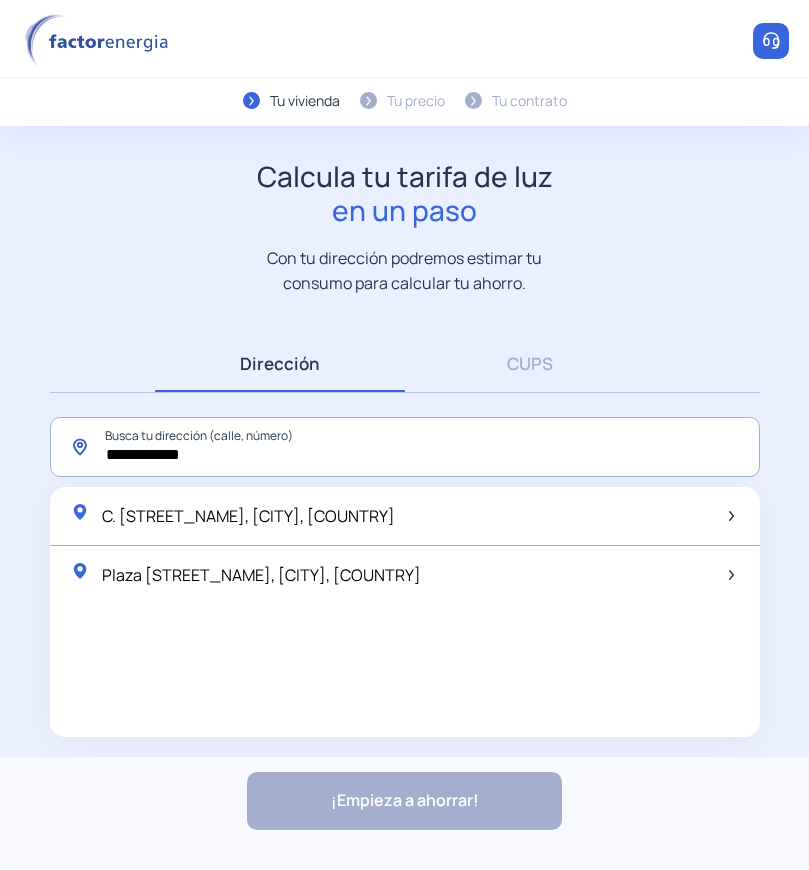 paste on "******" 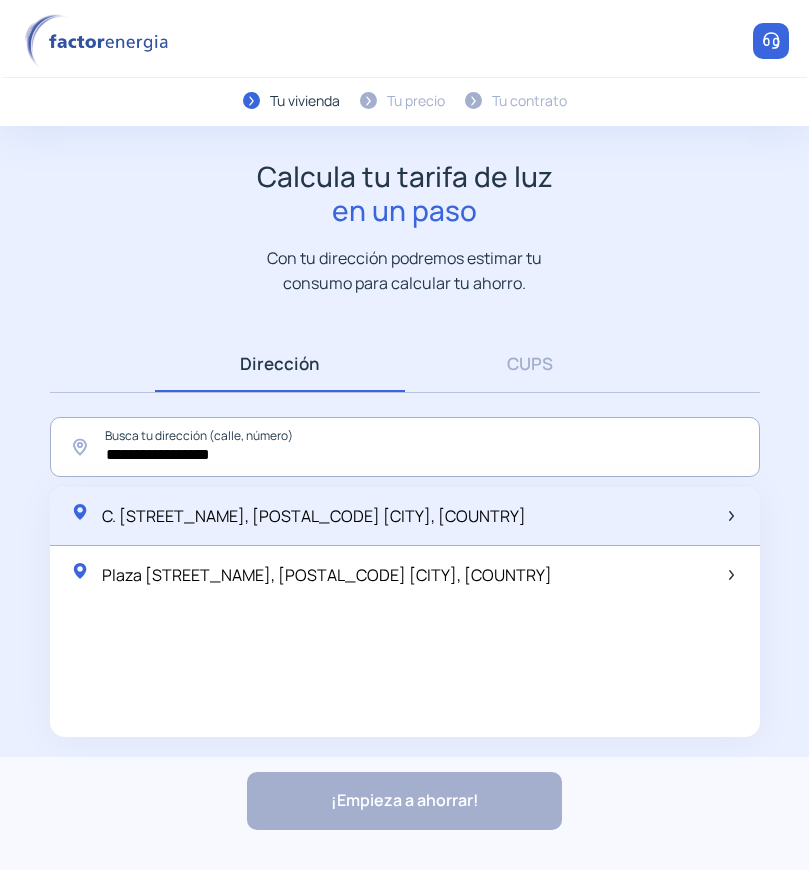 click on "C. [STREET_NAME], [POSTAL_CODE] [CITY], [COUNTRY]" 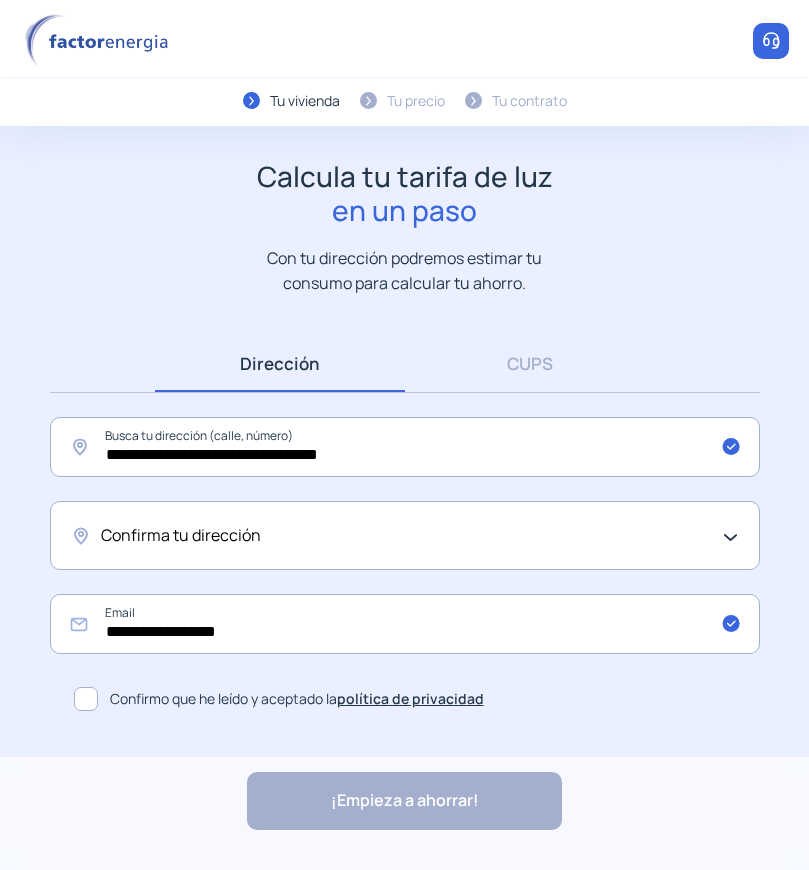 click on "Confirma tu dirección" 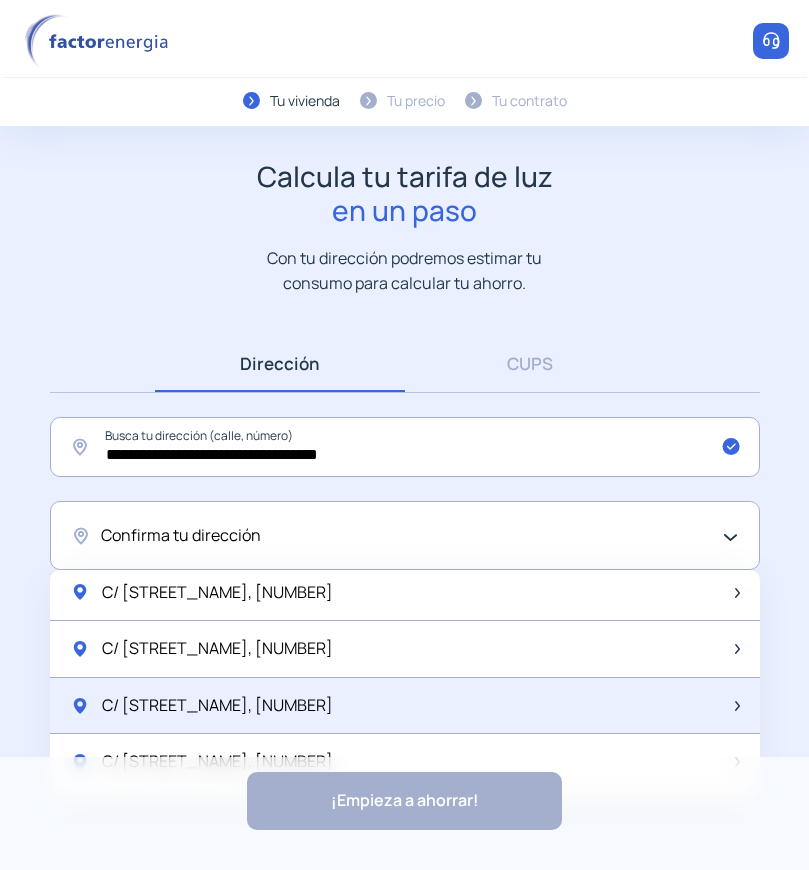 scroll, scrollTop: 1400, scrollLeft: 0, axis: vertical 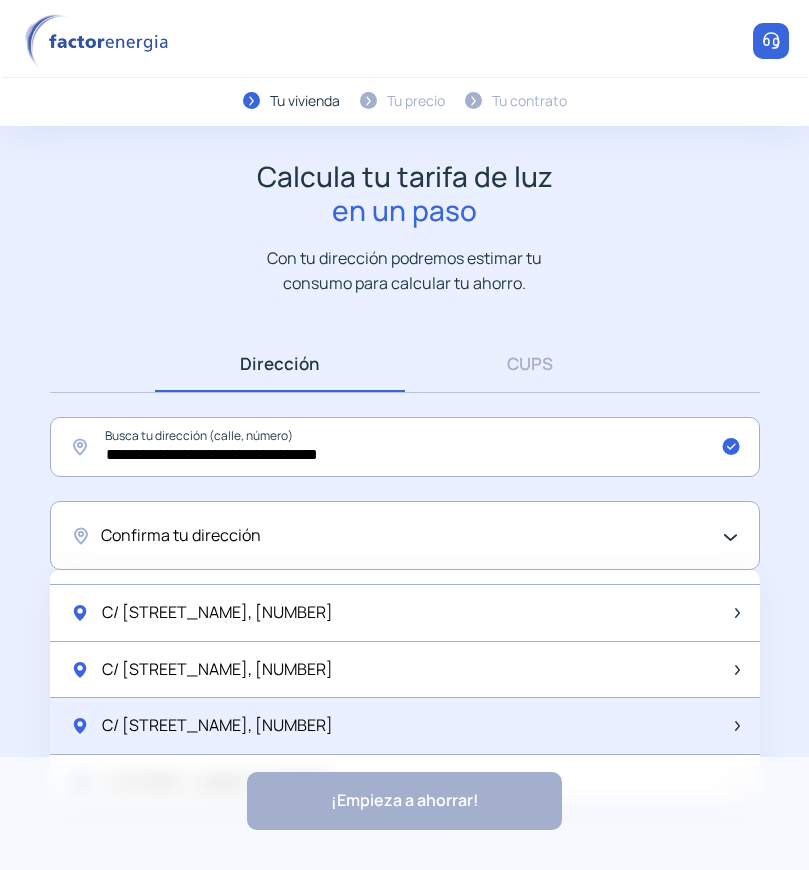 click on "C/ [STREET_NAME], [NUMBER]" 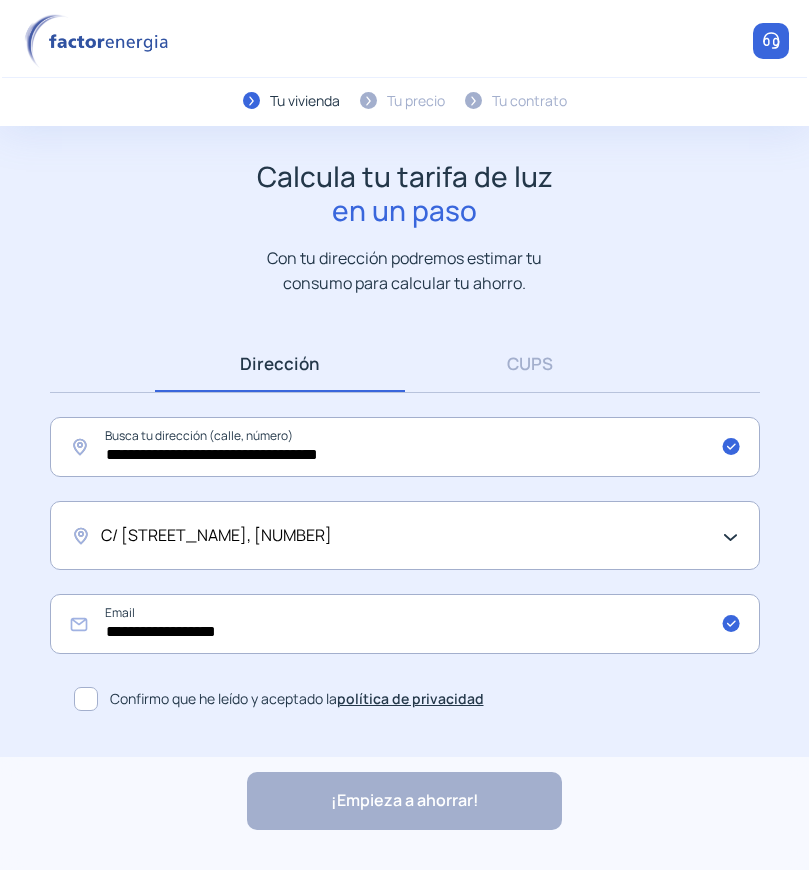 click on "Confirmo que he leído y aceptado la  política de privacidad" 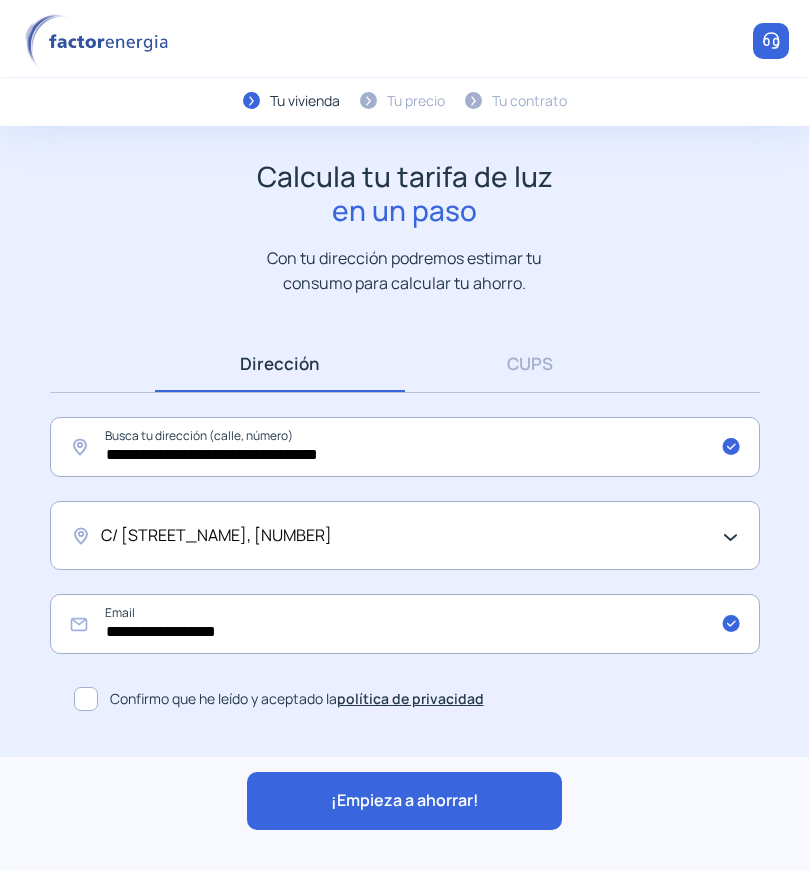 click on "¡Empieza a ahorrar!" 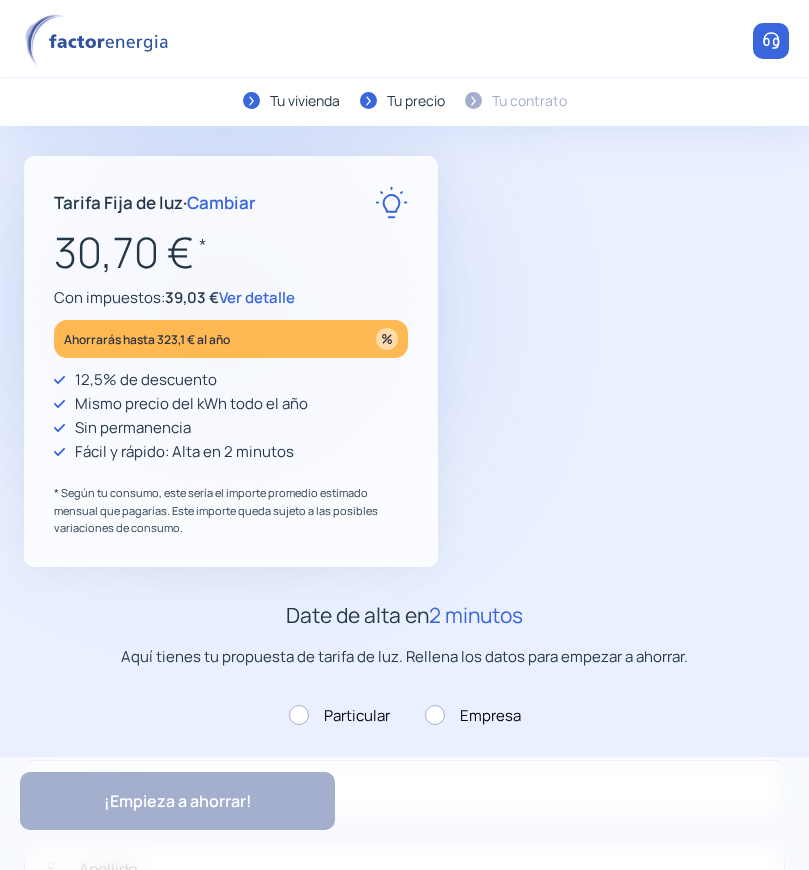 type on "********" 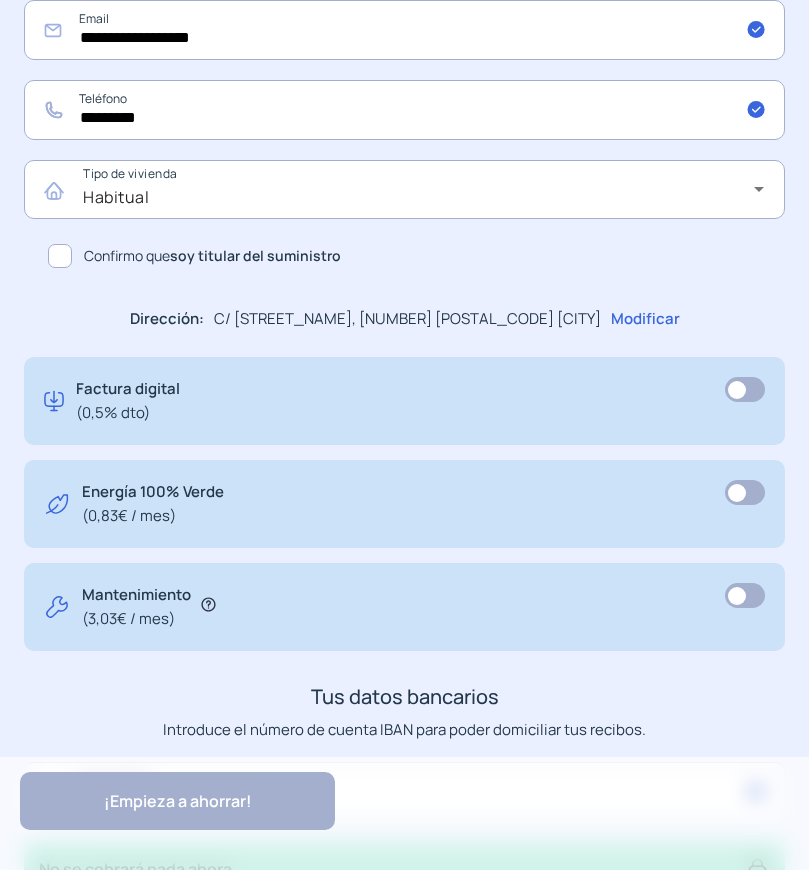 click on "Confirmo que  soy titular del suministro" 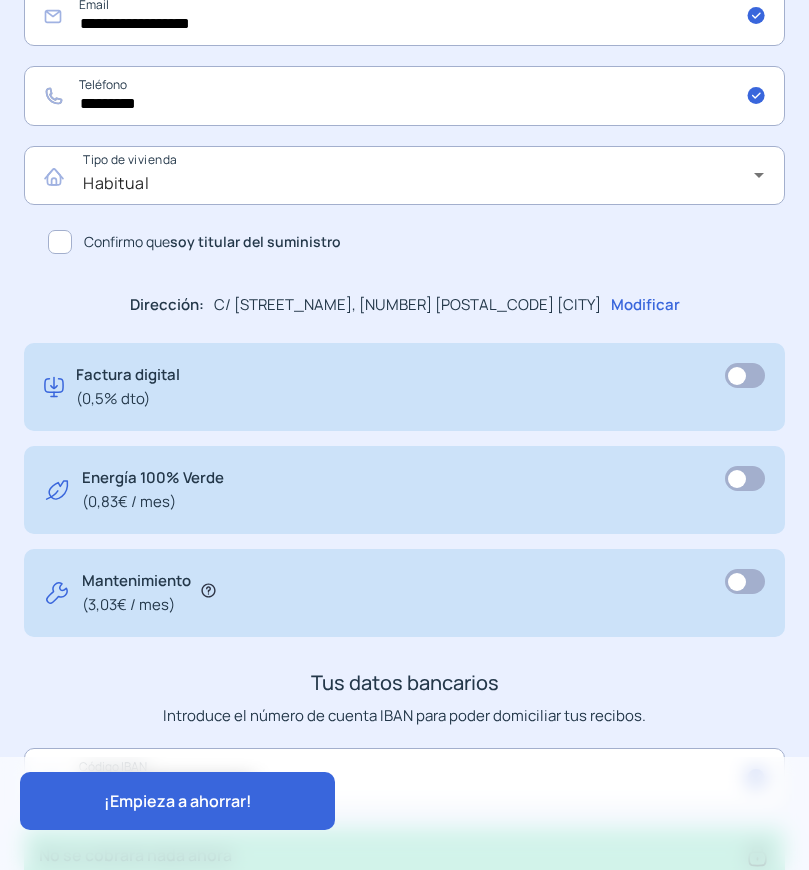 scroll, scrollTop: 1194, scrollLeft: 0, axis: vertical 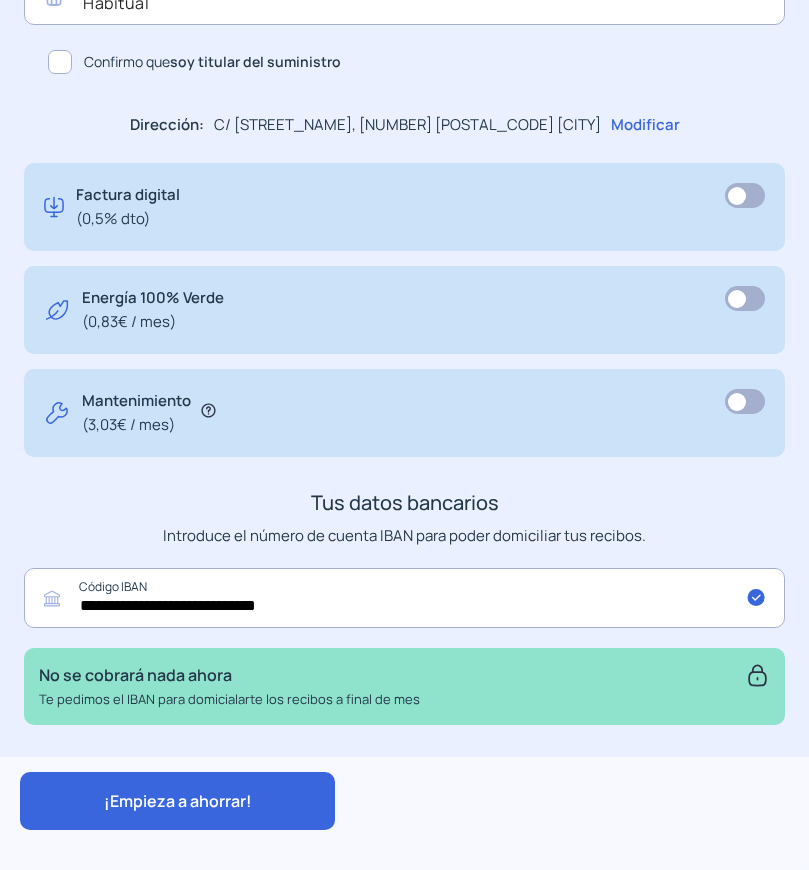 click on "¡Empieza a ahorrar!" 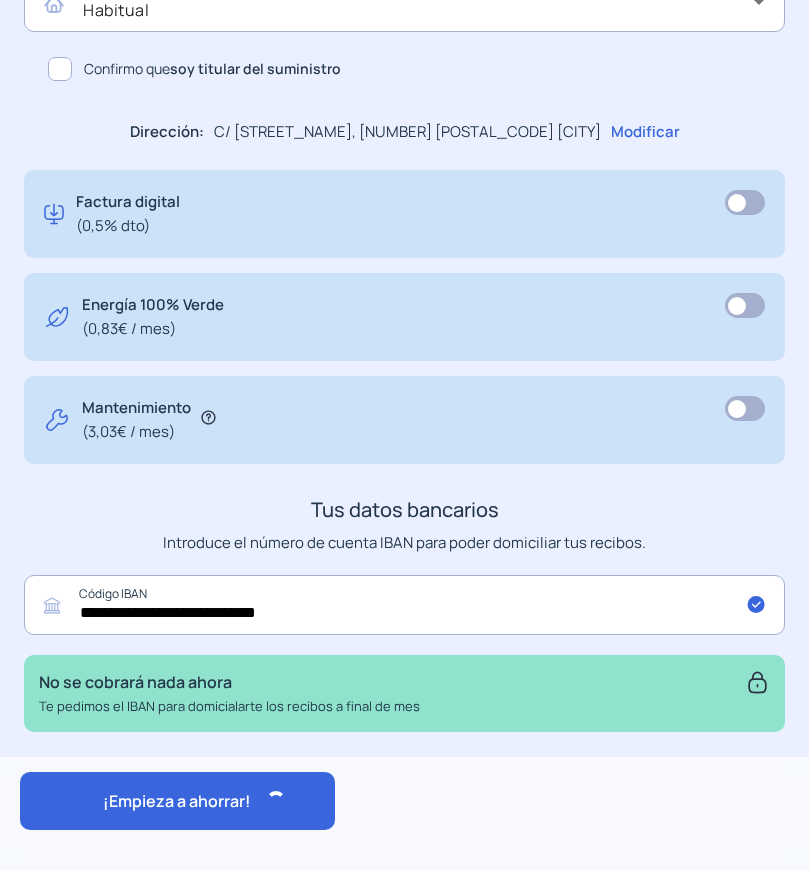 scroll, scrollTop: 1194, scrollLeft: 0, axis: vertical 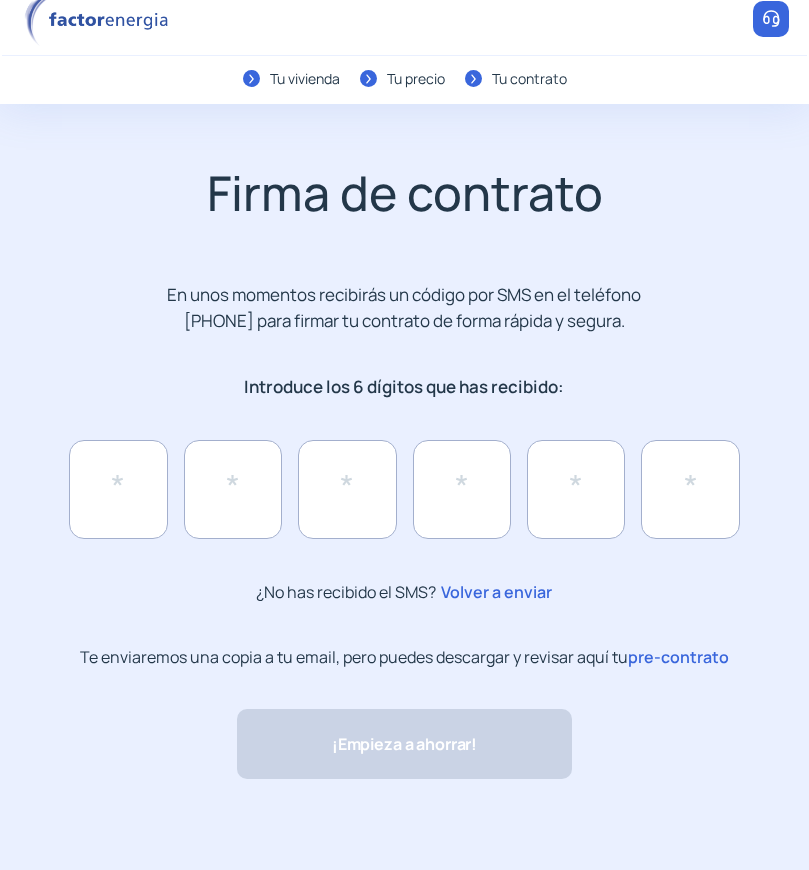 click on "pre-contrato" 